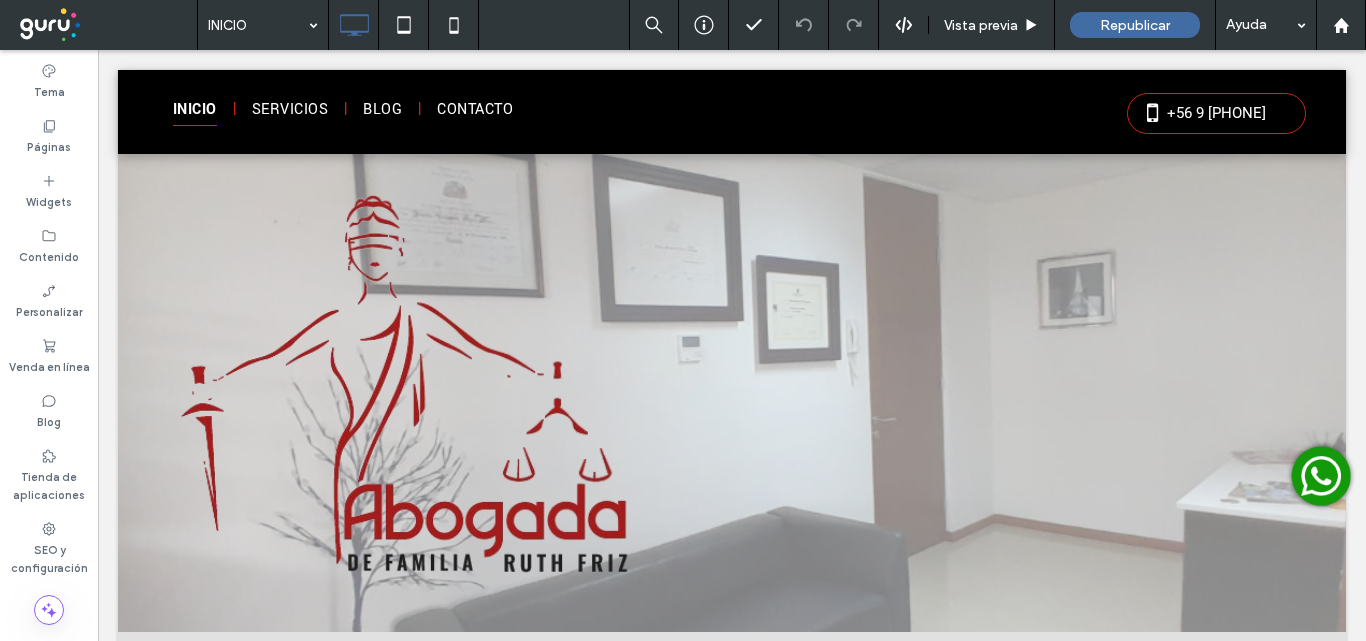 scroll, scrollTop: 0, scrollLeft: 0, axis: both 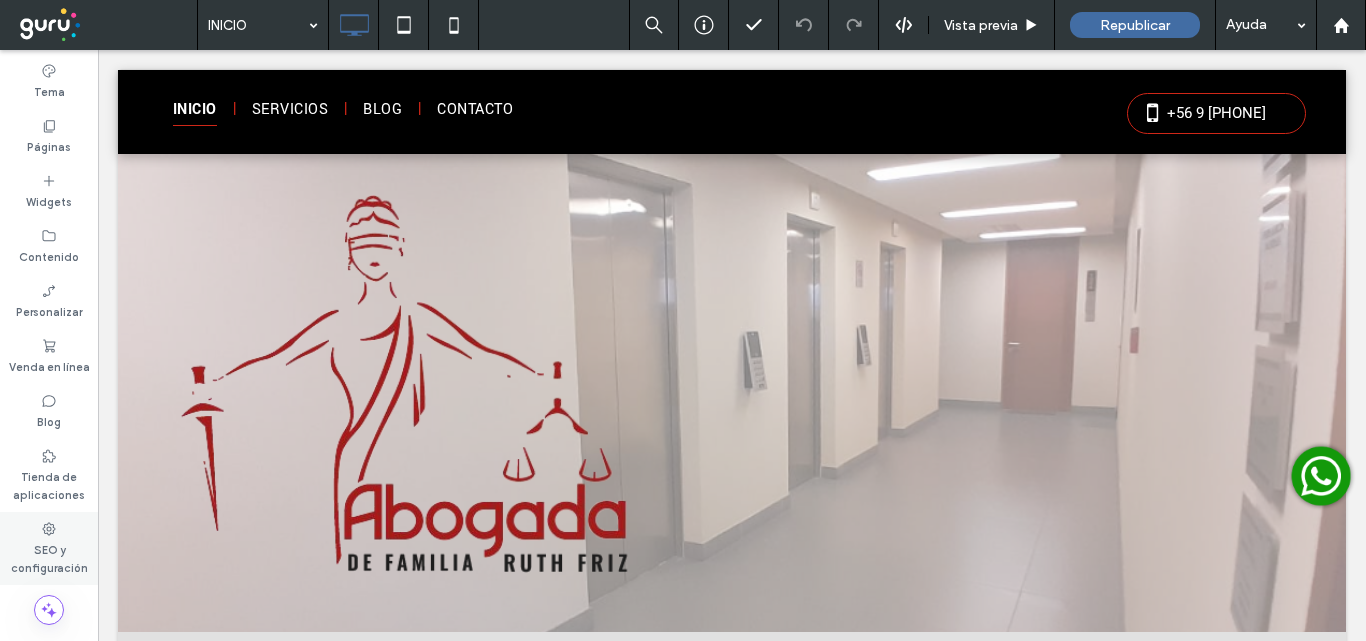 click on "SEO y configuración" at bounding box center [49, 557] 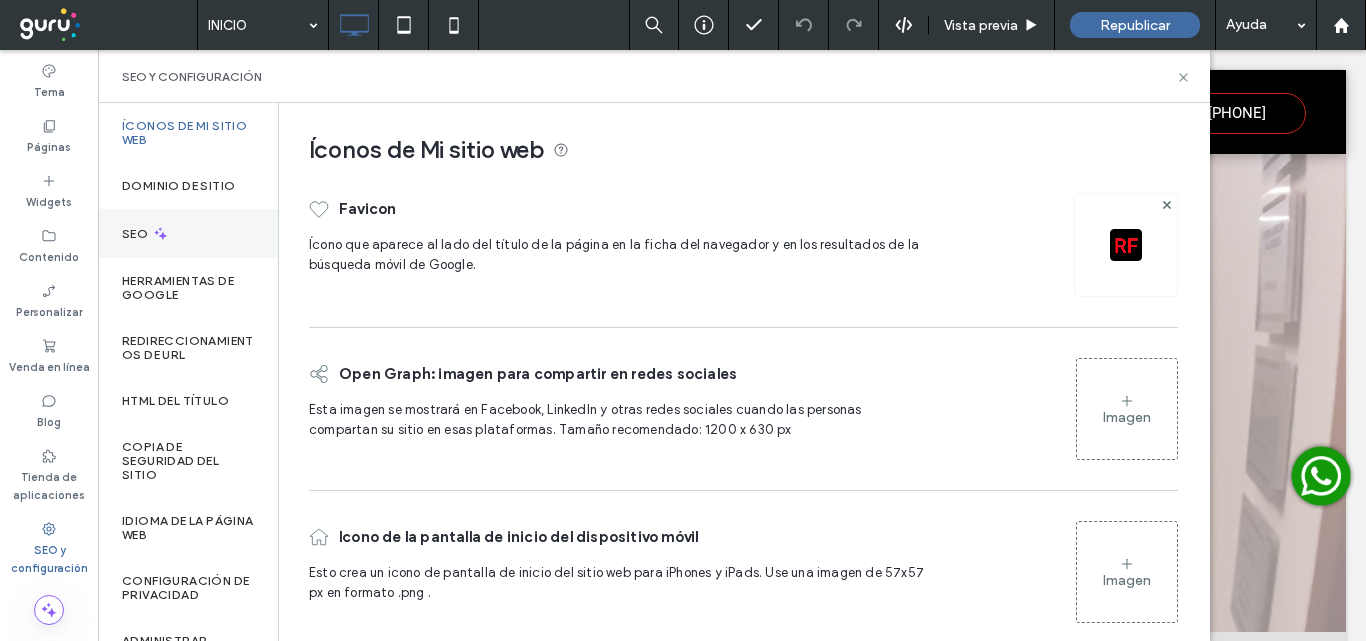 click on "SEO" at bounding box center [137, 234] 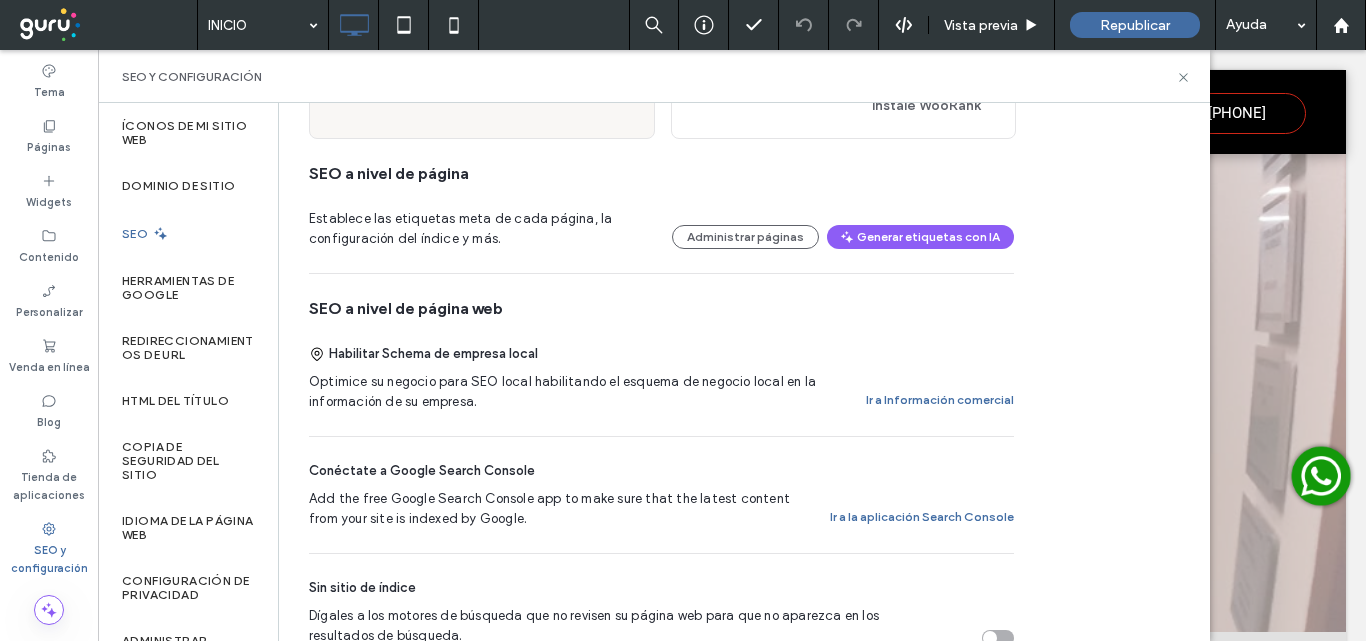 scroll, scrollTop: 300, scrollLeft: 0, axis: vertical 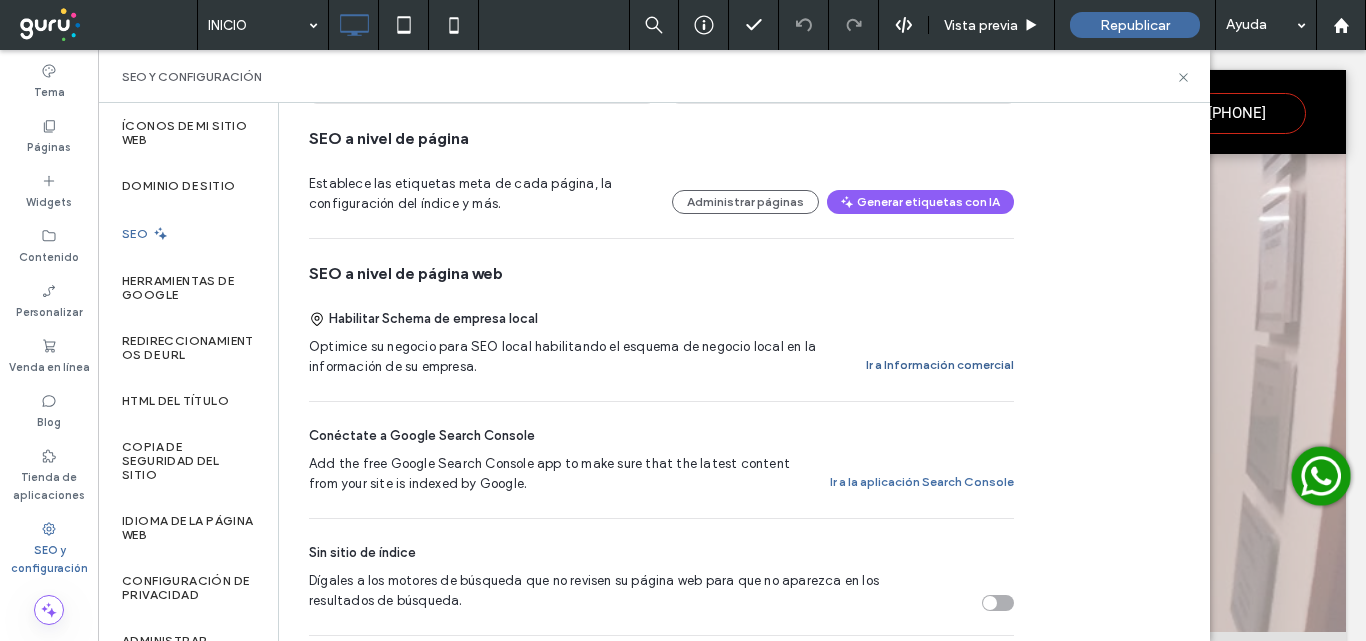 click on "Ir a Información comercial" at bounding box center [940, 365] 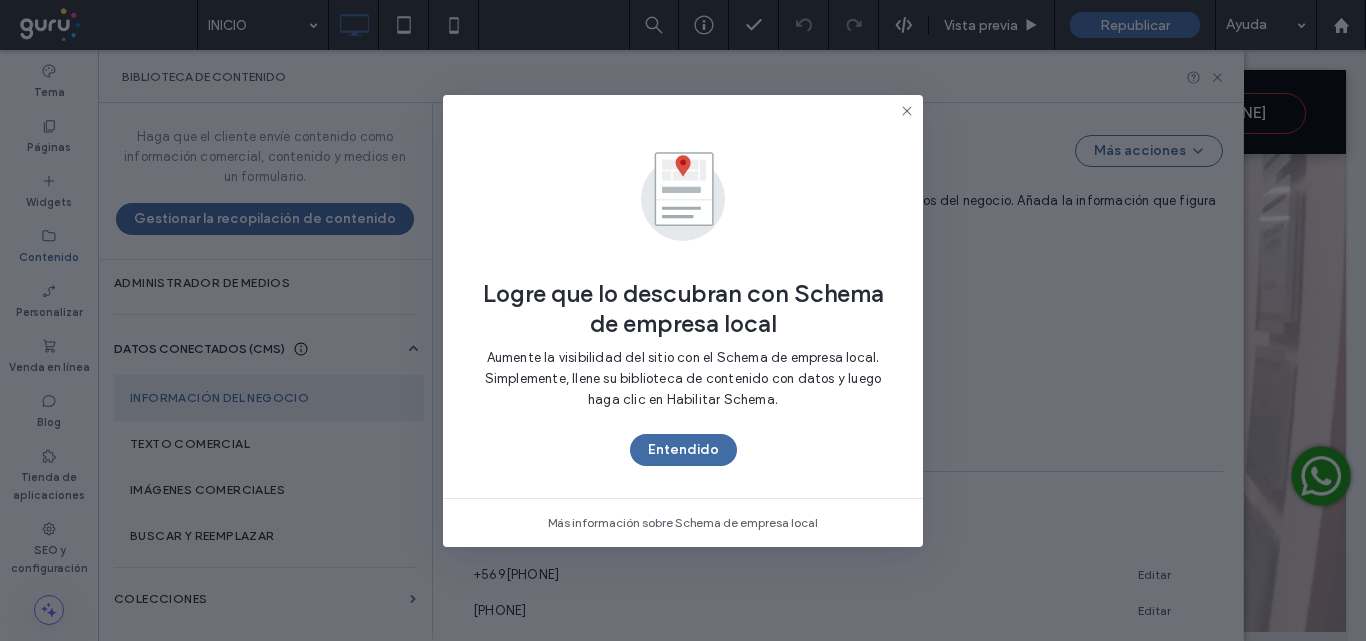 scroll, scrollTop: 325, scrollLeft: 0, axis: vertical 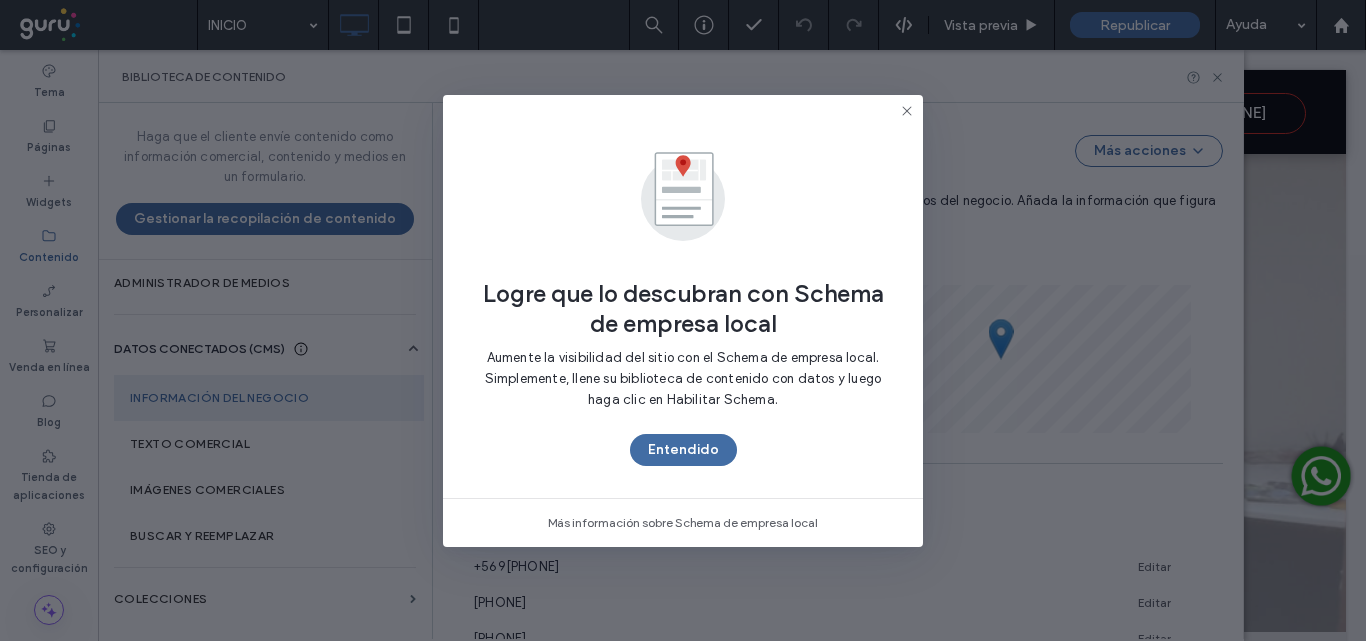click 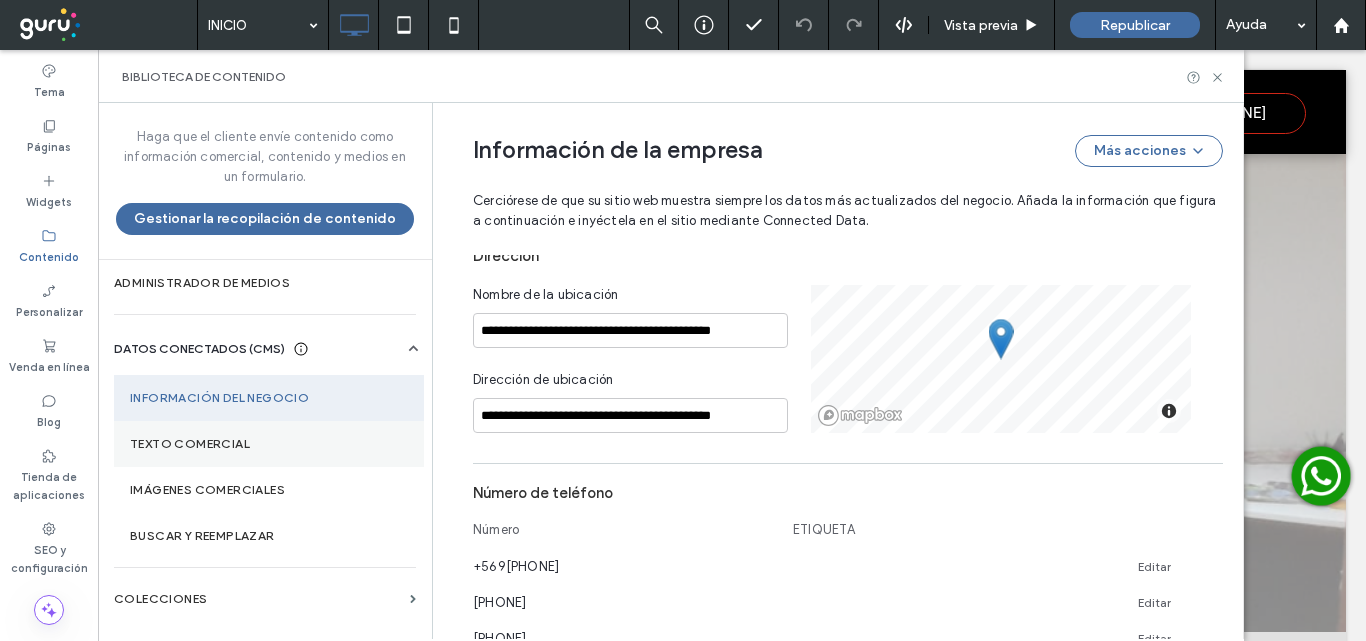 click on "Texto comercial" at bounding box center (269, 444) 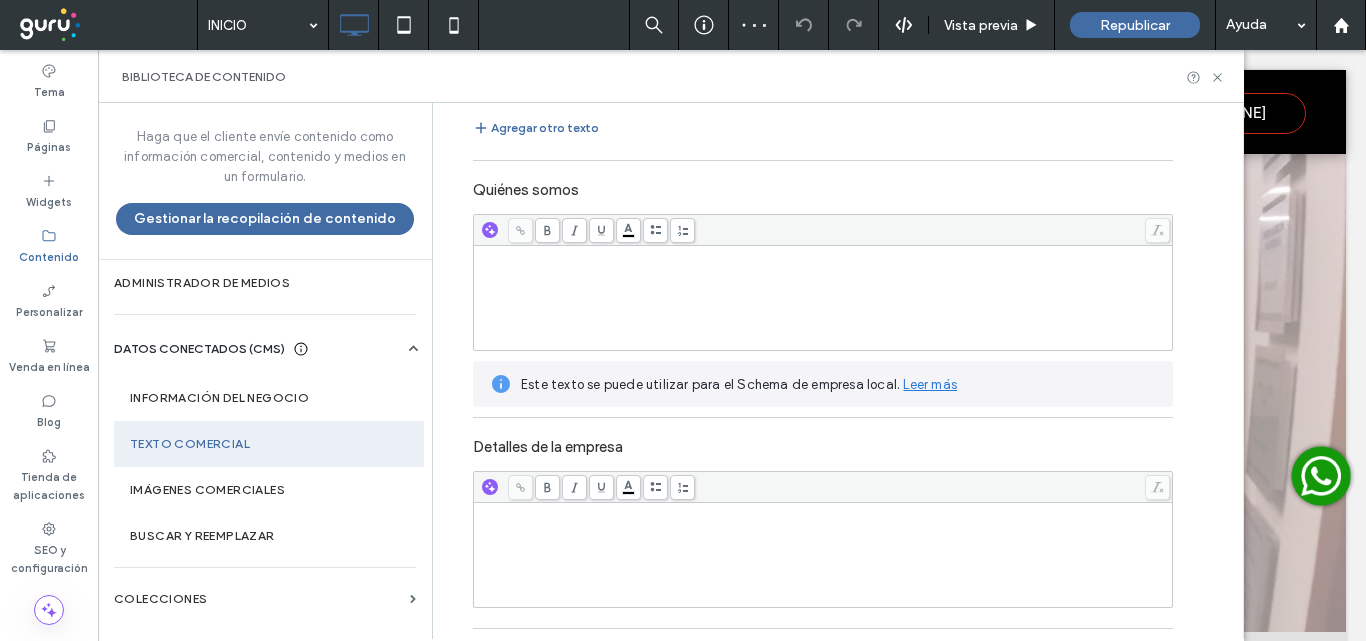 scroll, scrollTop: 0, scrollLeft: 0, axis: both 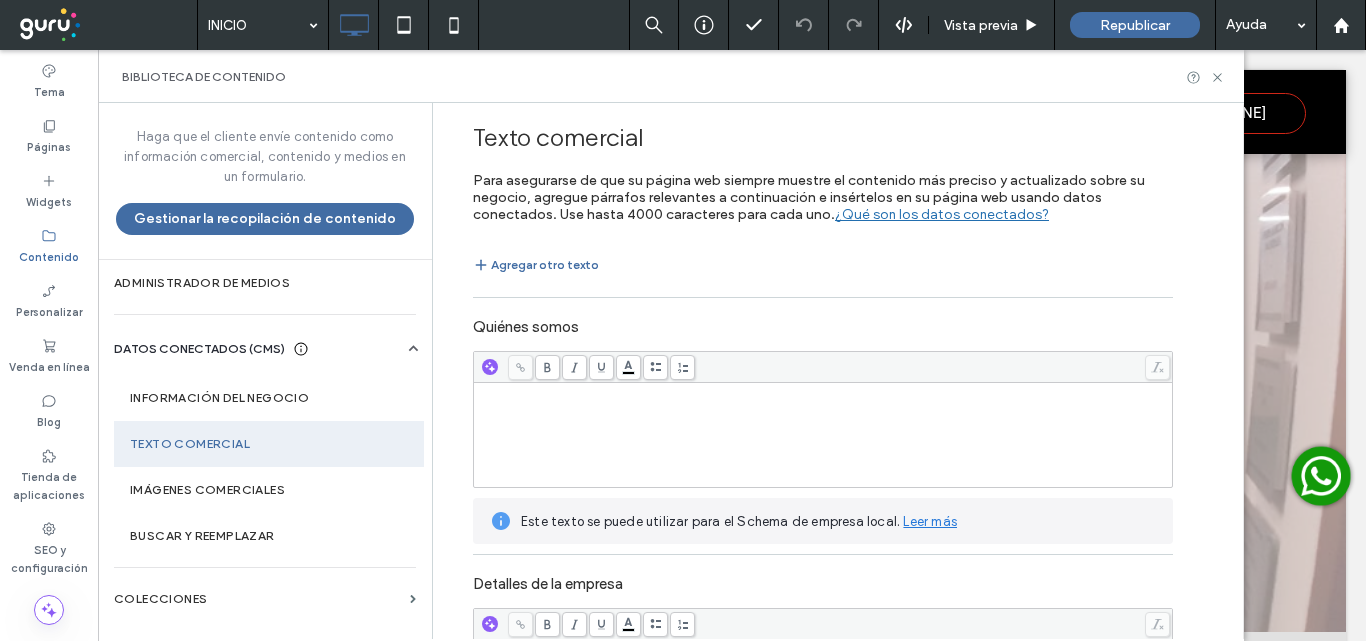 click at bounding box center [823, 435] 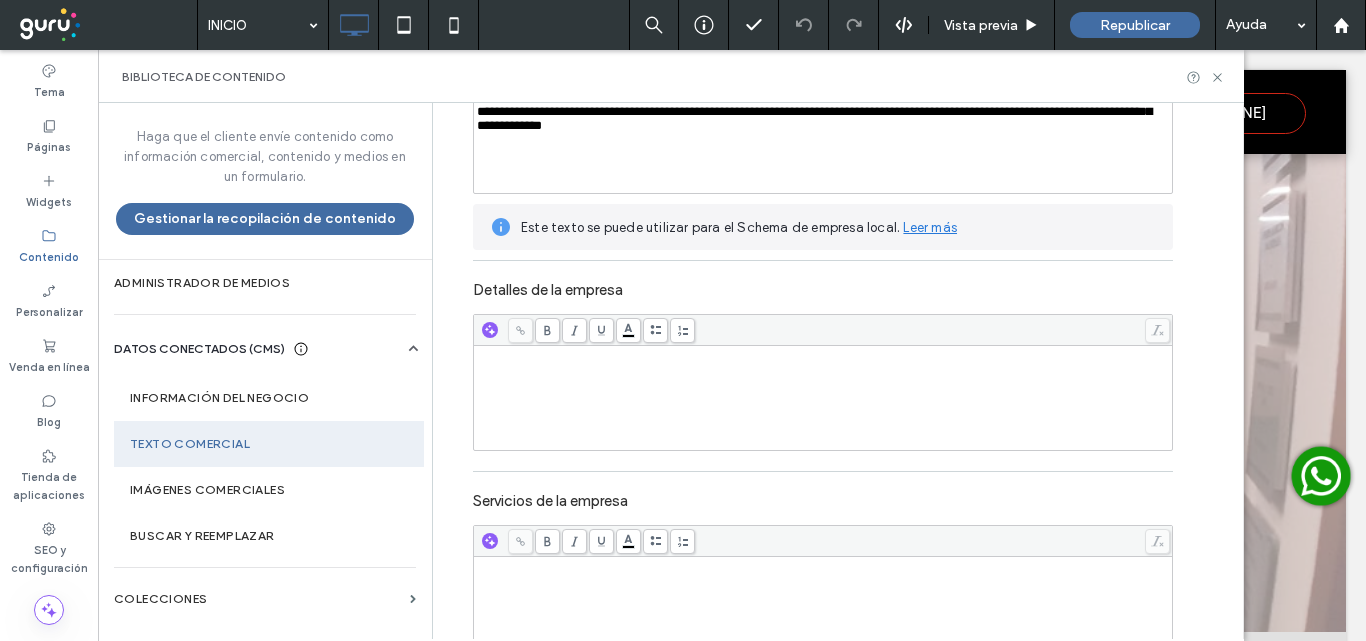 scroll, scrollTop: 300, scrollLeft: 0, axis: vertical 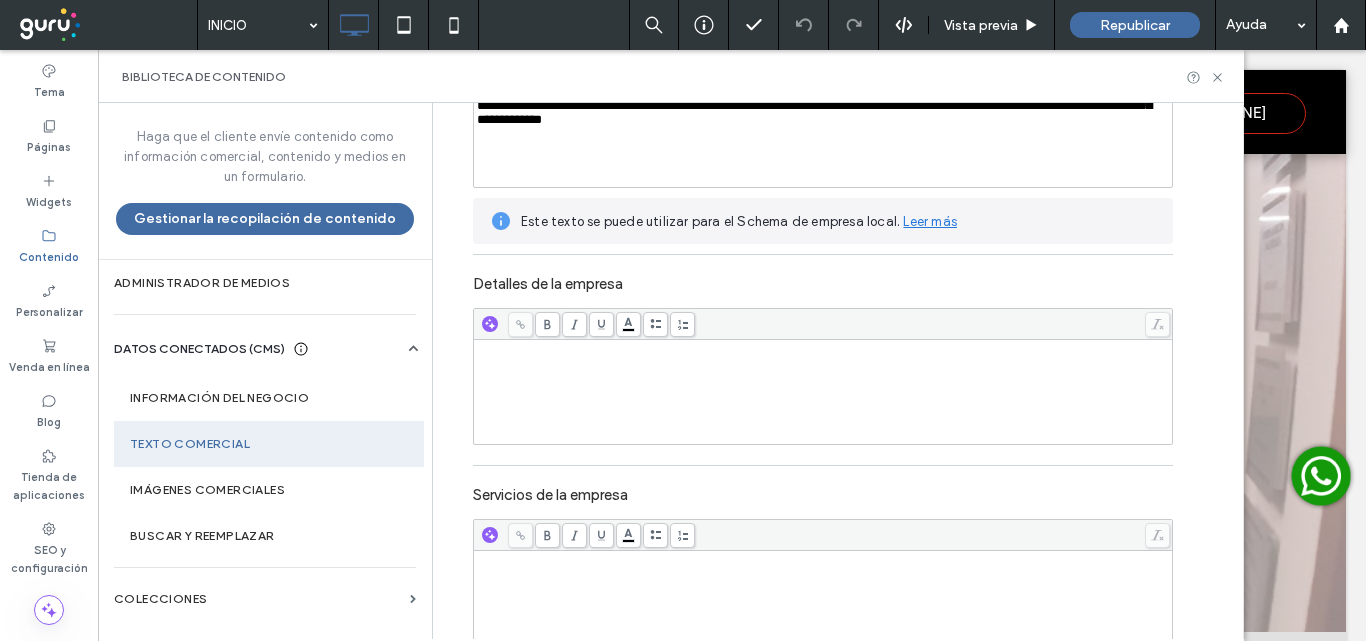 click at bounding box center (823, 392) 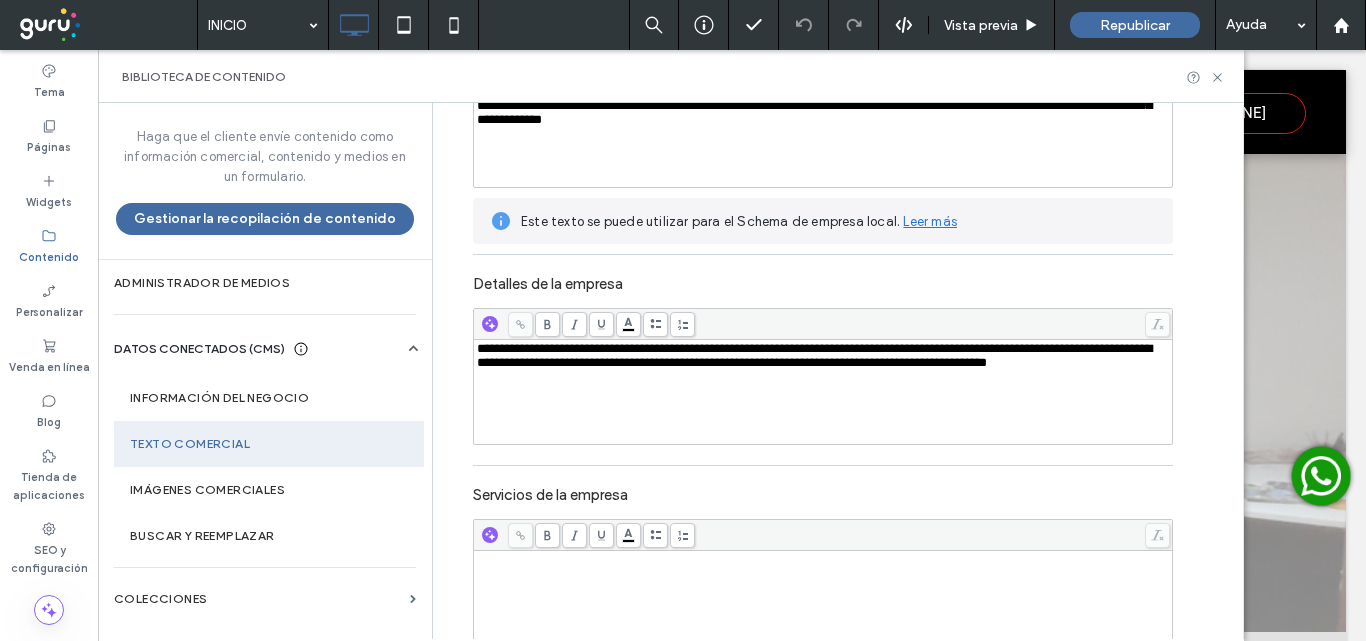 scroll, scrollTop: 400, scrollLeft: 0, axis: vertical 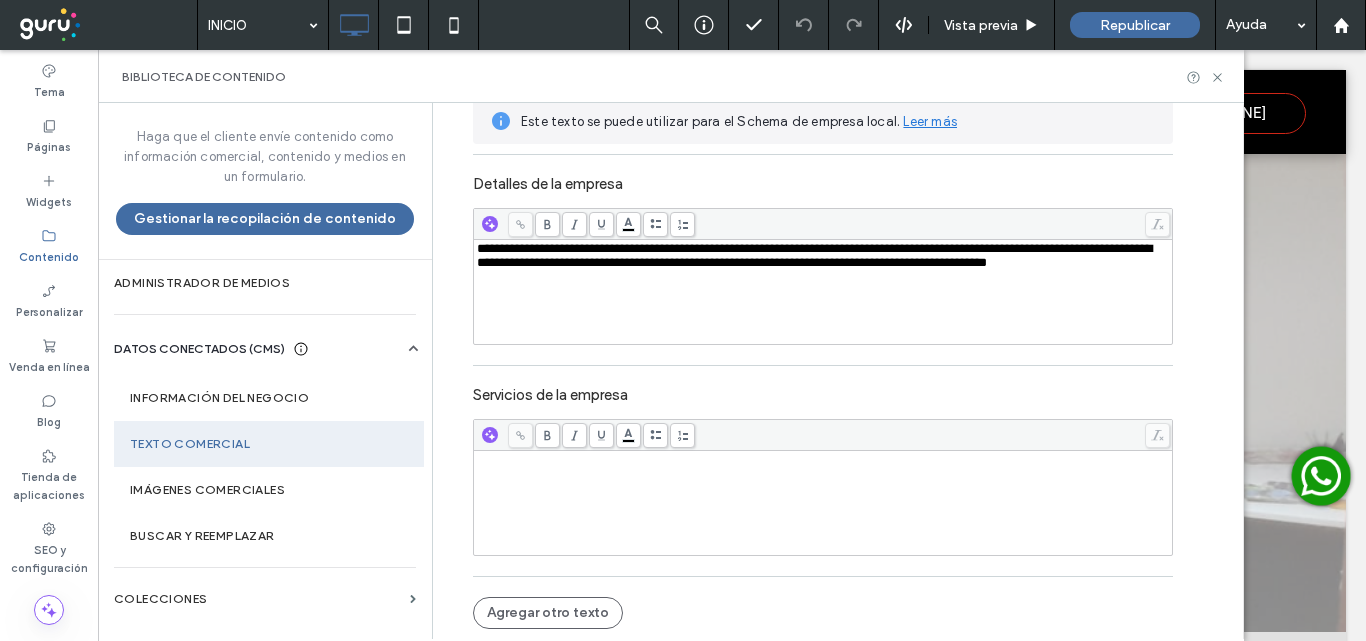 click at bounding box center (823, 503) 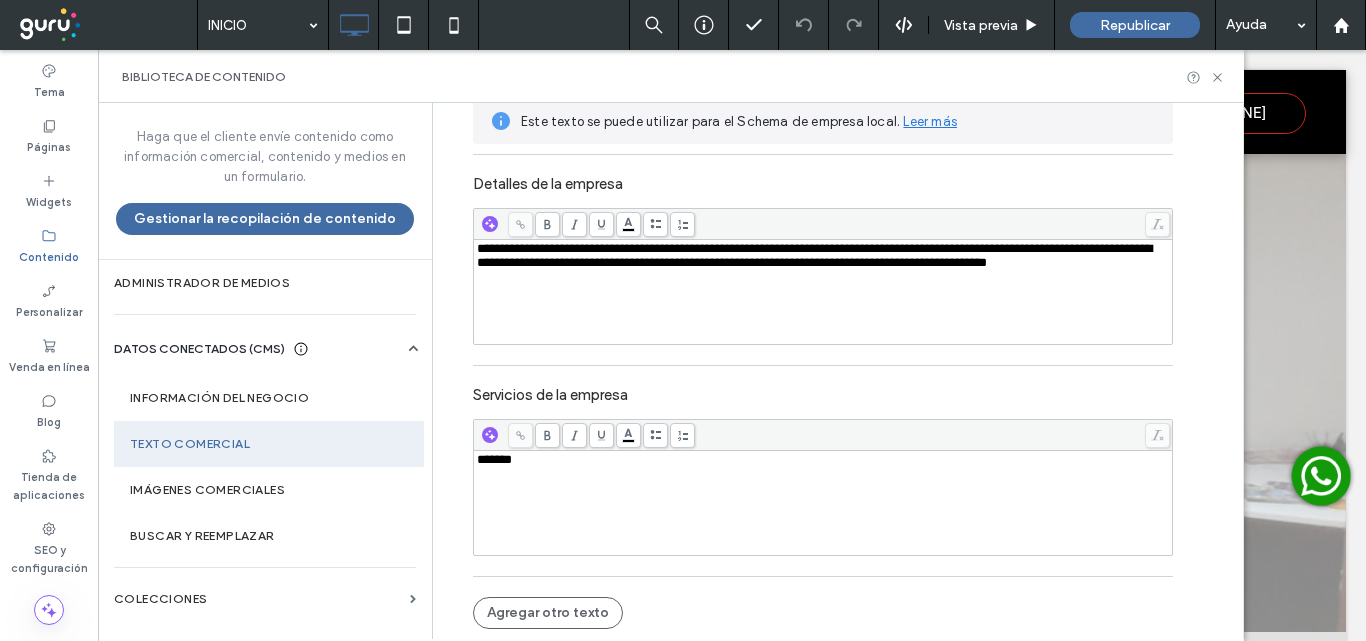 type 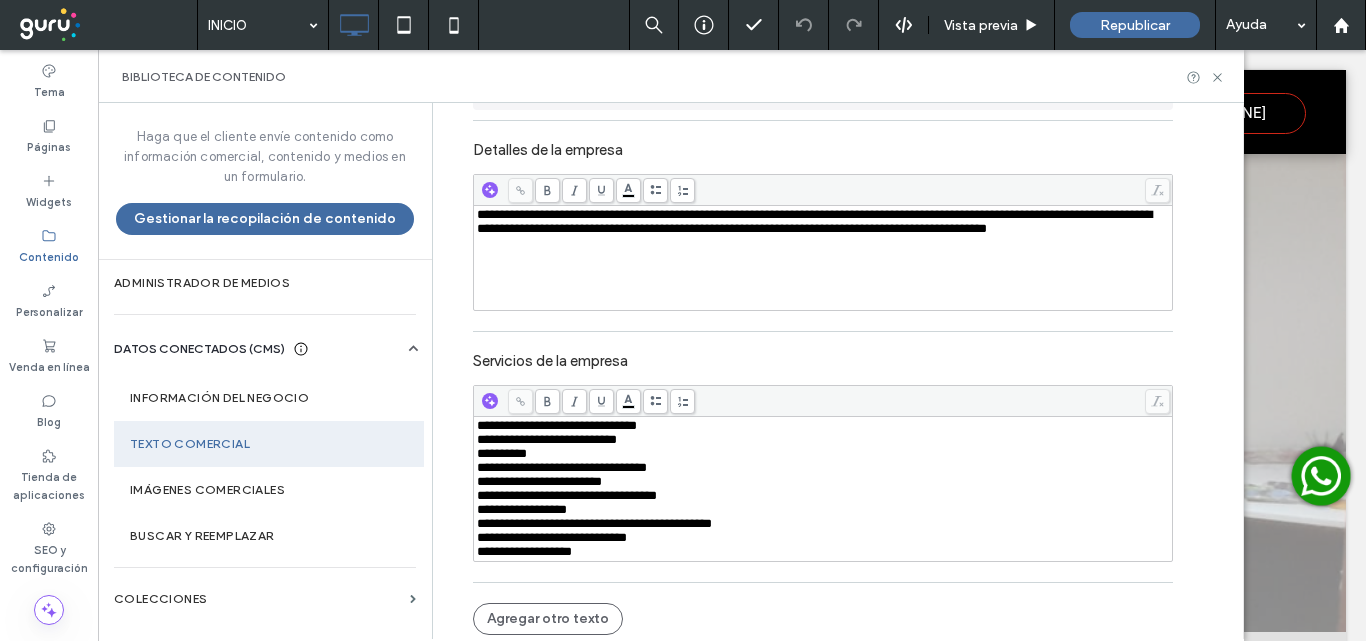scroll, scrollTop: 450, scrollLeft: 0, axis: vertical 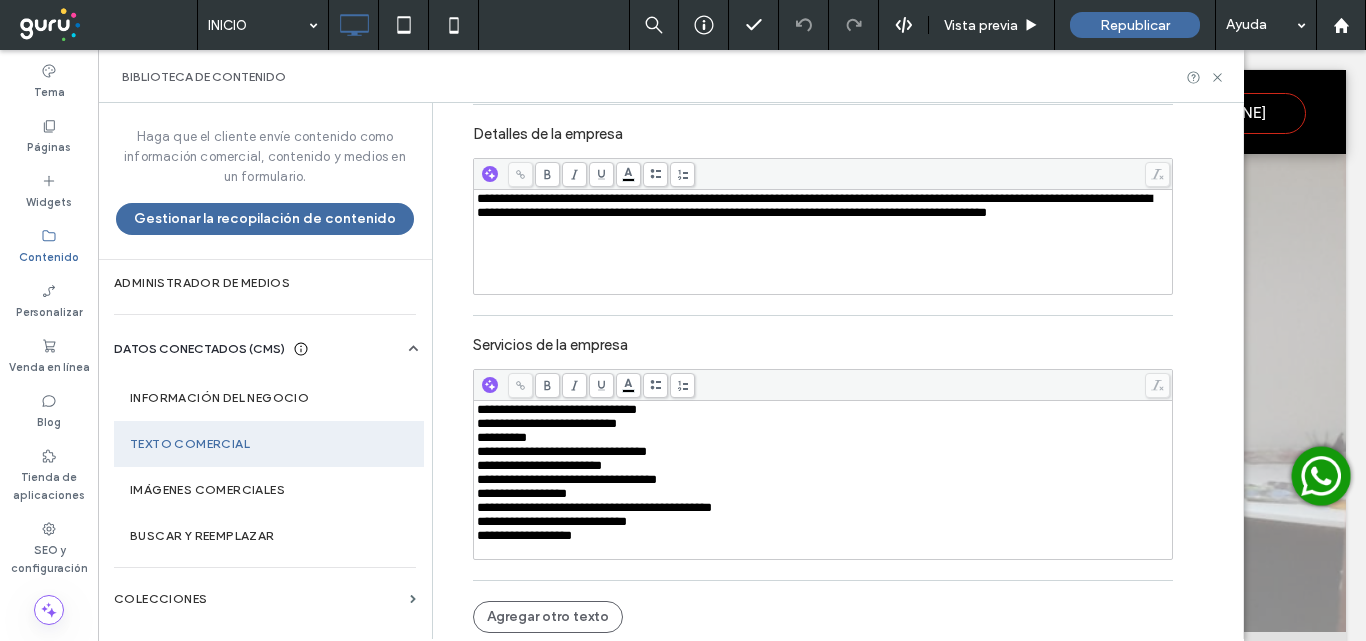 click on "**********" at bounding box center [557, 409] 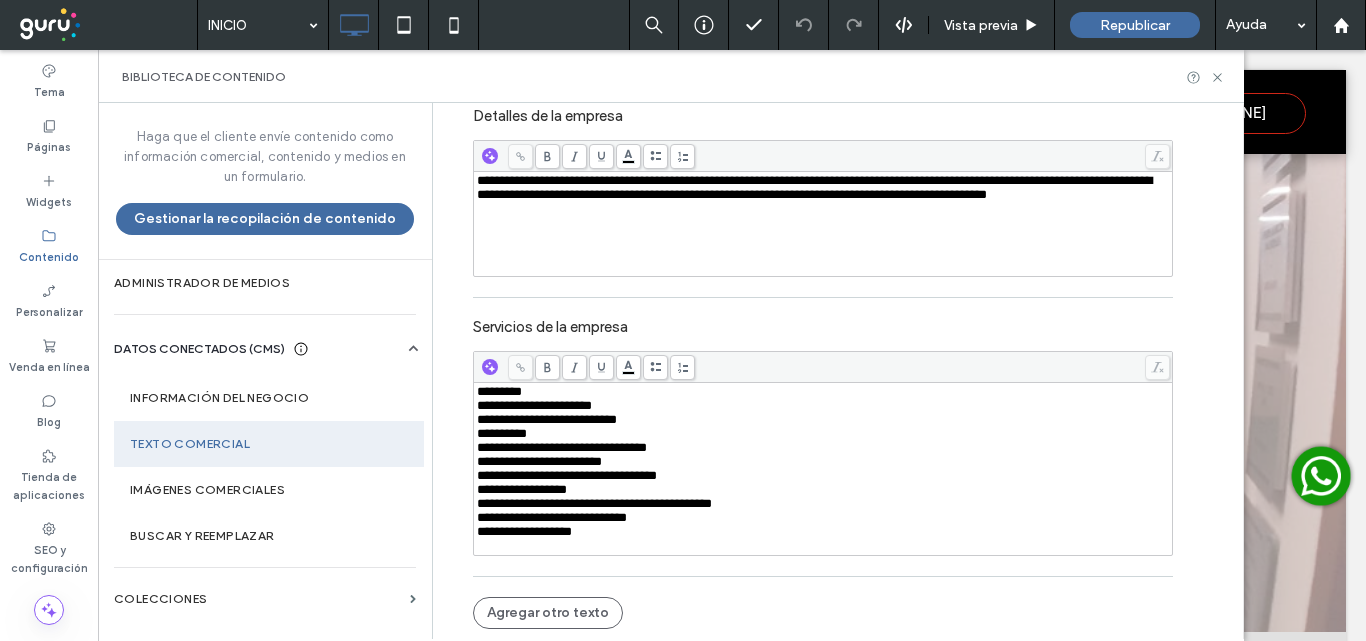 scroll, scrollTop: 480, scrollLeft: 0, axis: vertical 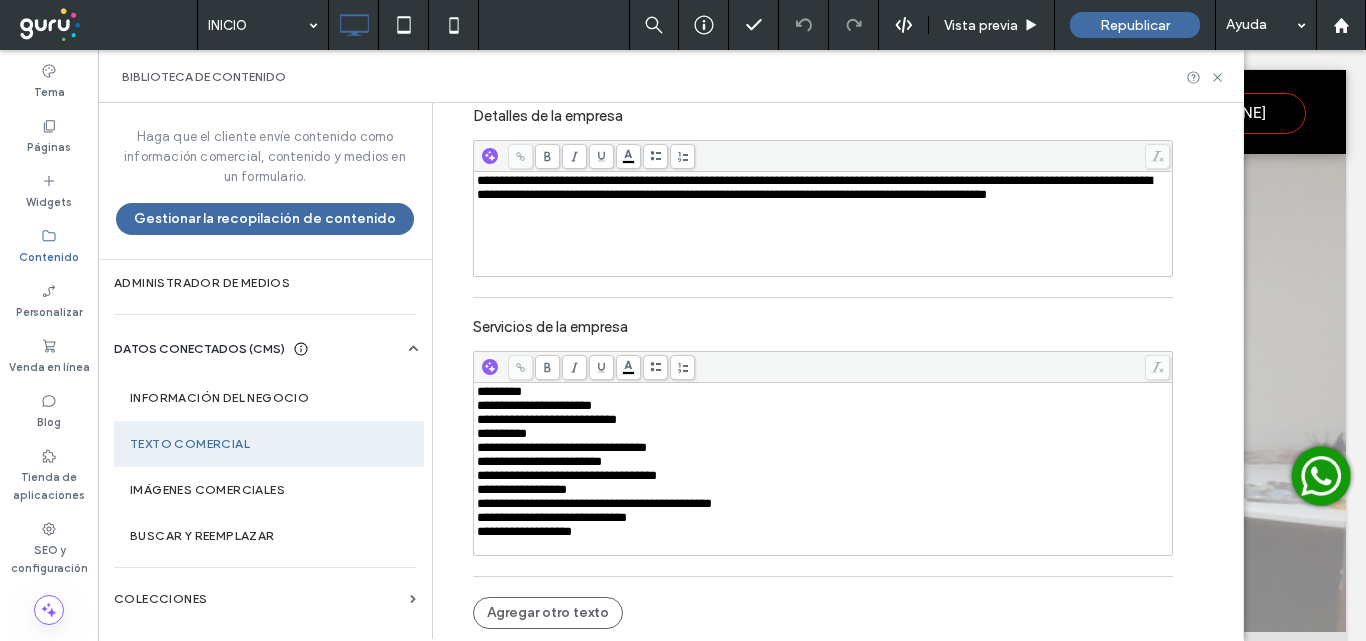 click on "**********" at bounding box center (823, 532) 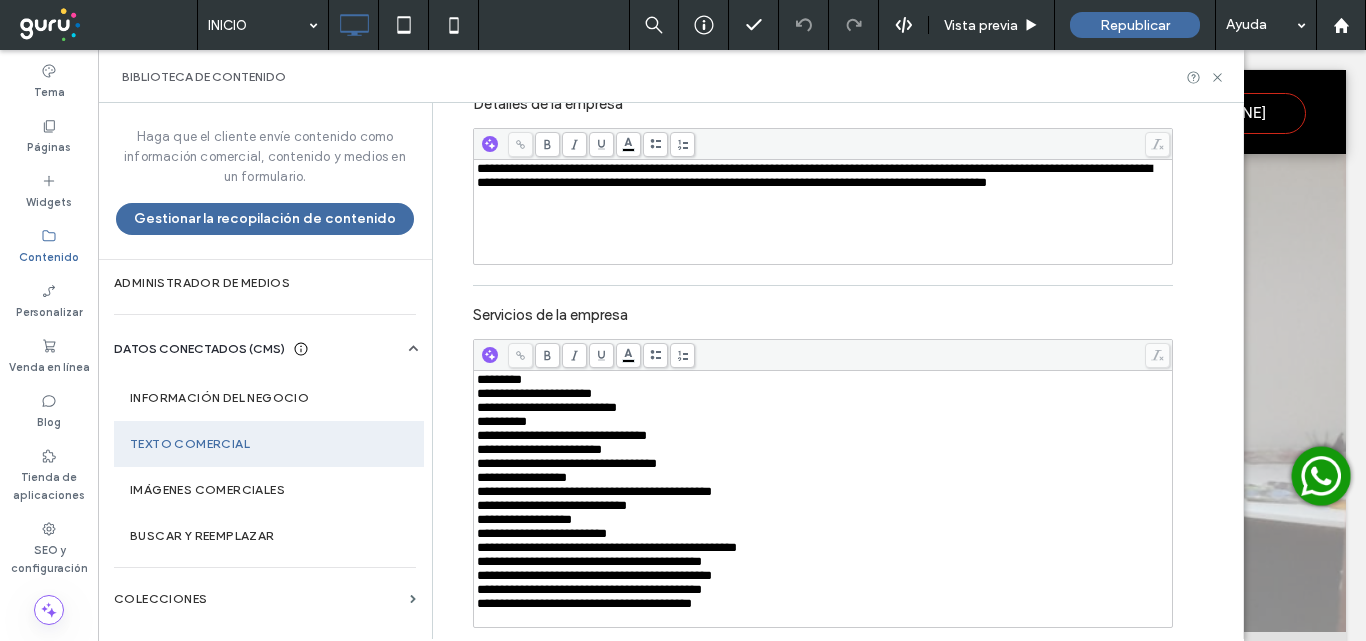 scroll, scrollTop: 570, scrollLeft: 0, axis: vertical 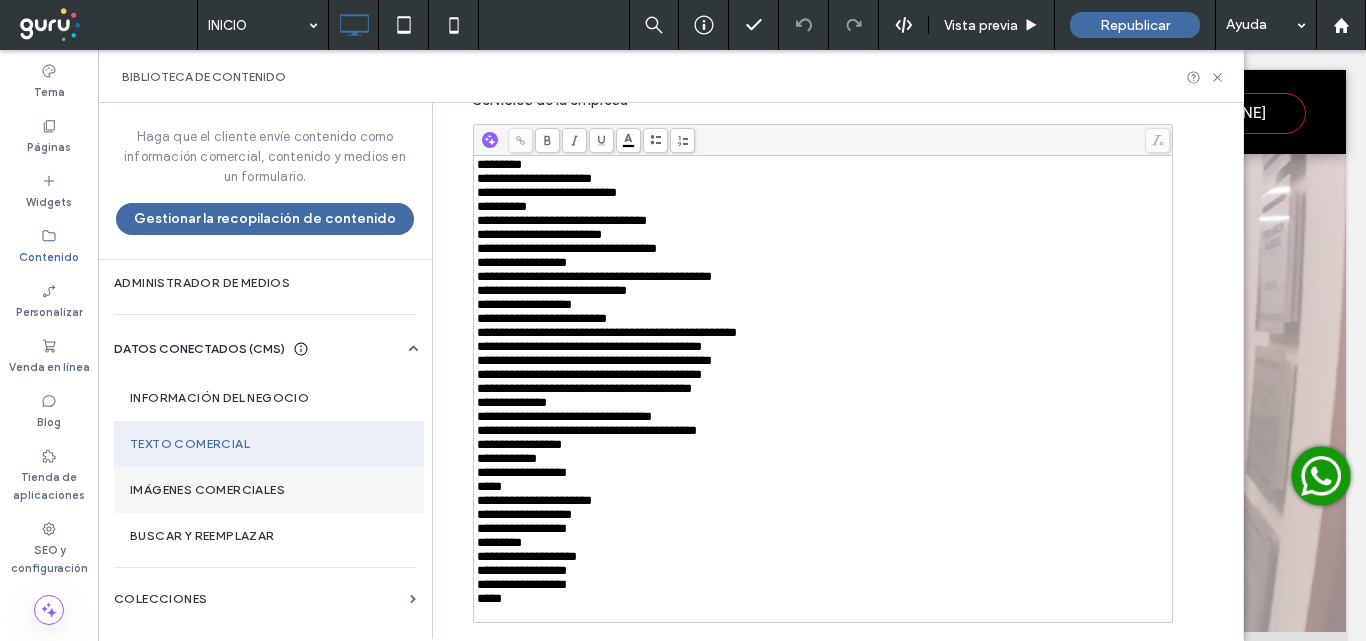 click on "Imágenes comerciales" at bounding box center (269, 490) 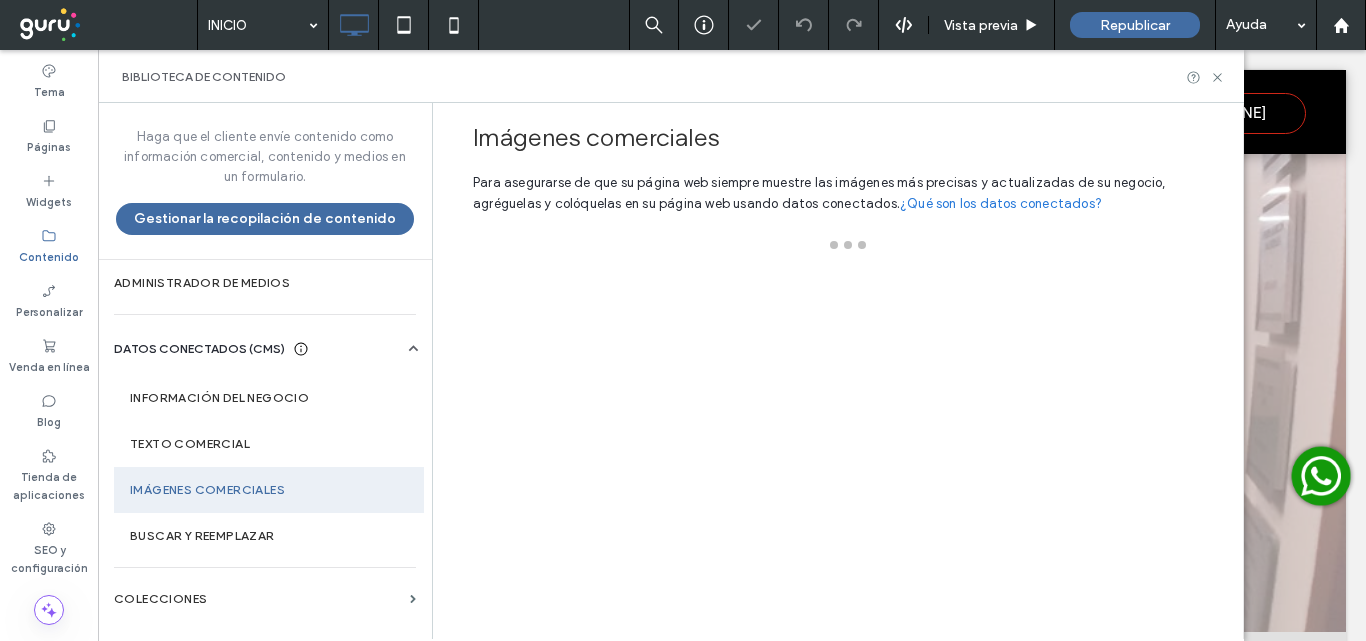 scroll, scrollTop: 0, scrollLeft: 0, axis: both 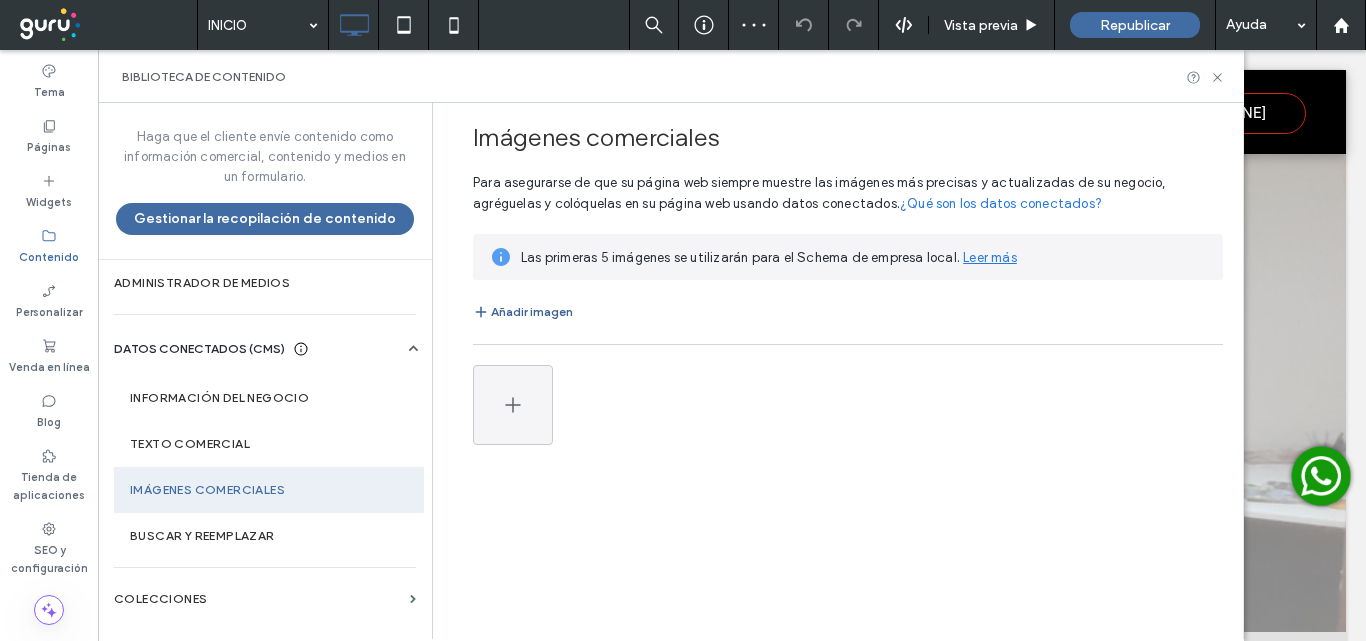 click on "Añadir imagen" at bounding box center [523, 312] 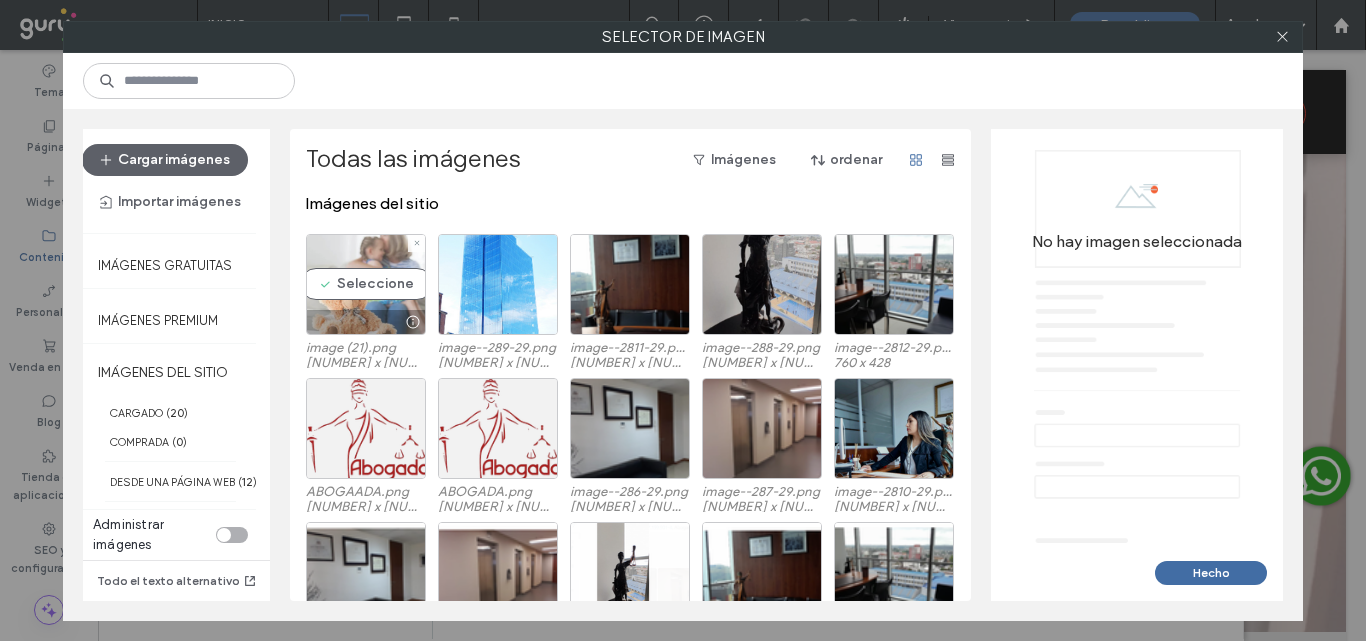 click on "Seleccione" at bounding box center (366, 284) 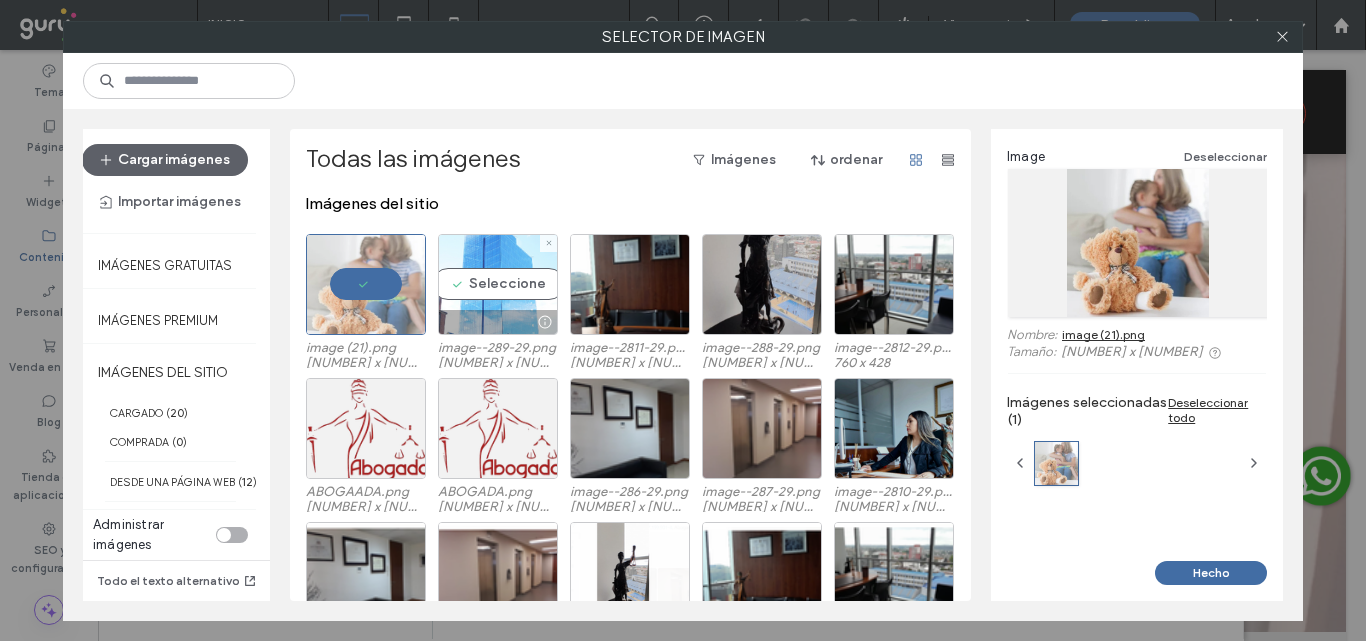 click on "Seleccione" at bounding box center (498, 284) 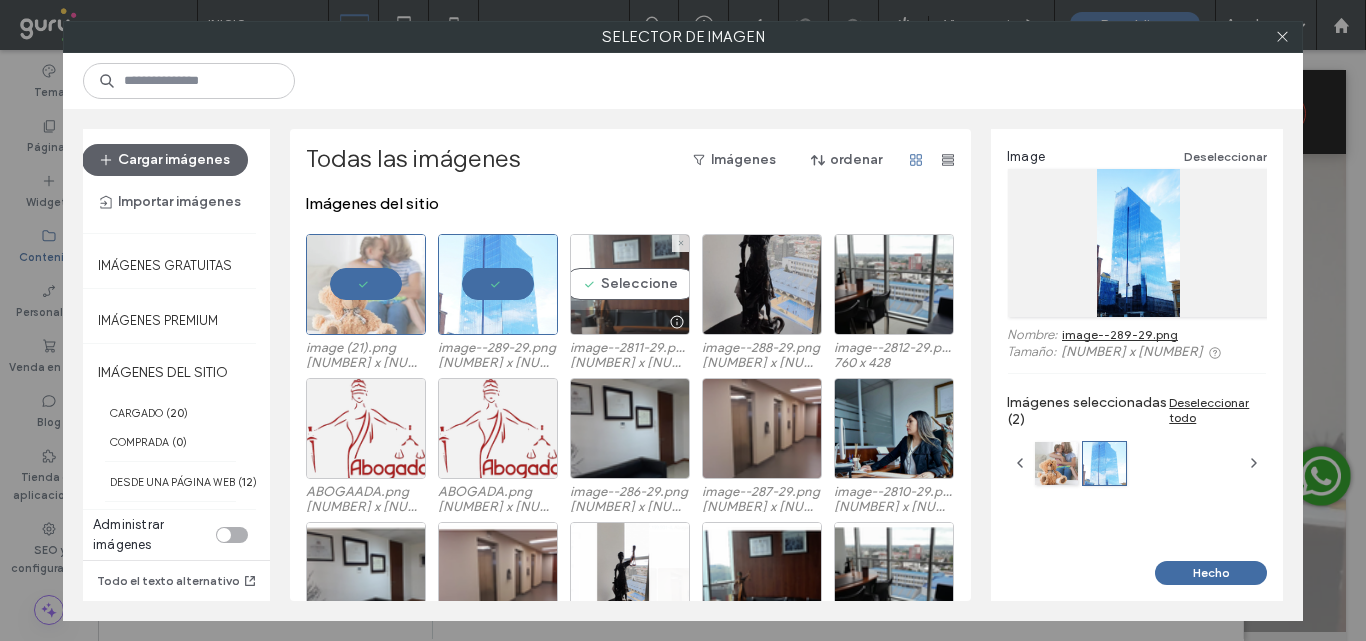 click on "Seleccione" at bounding box center (630, 284) 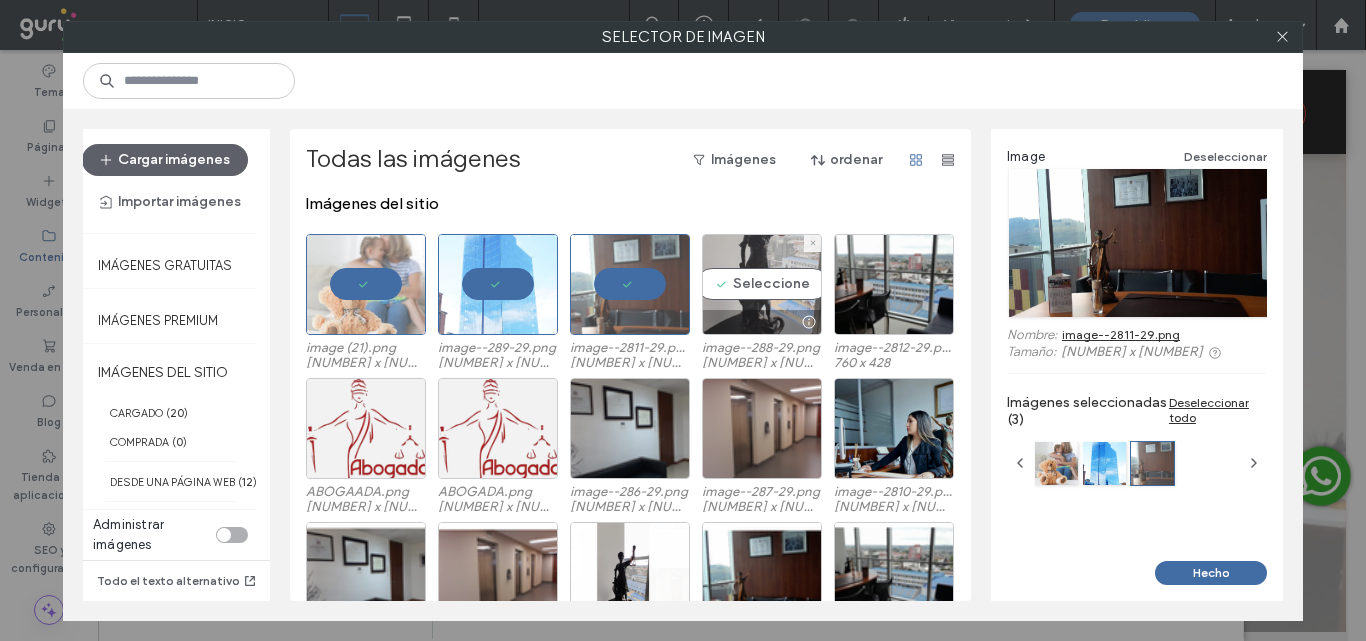 click on "Seleccione" at bounding box center (762, 284) 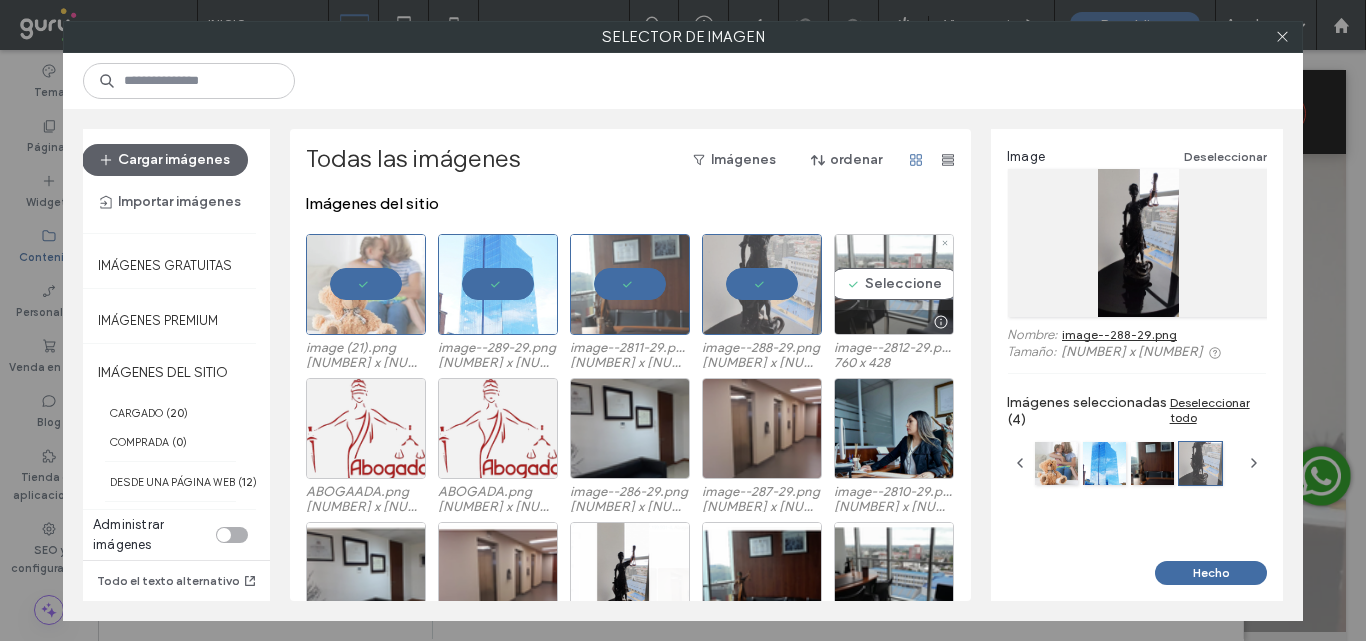 click on "Seleccione" at bounding box center [894, 284] 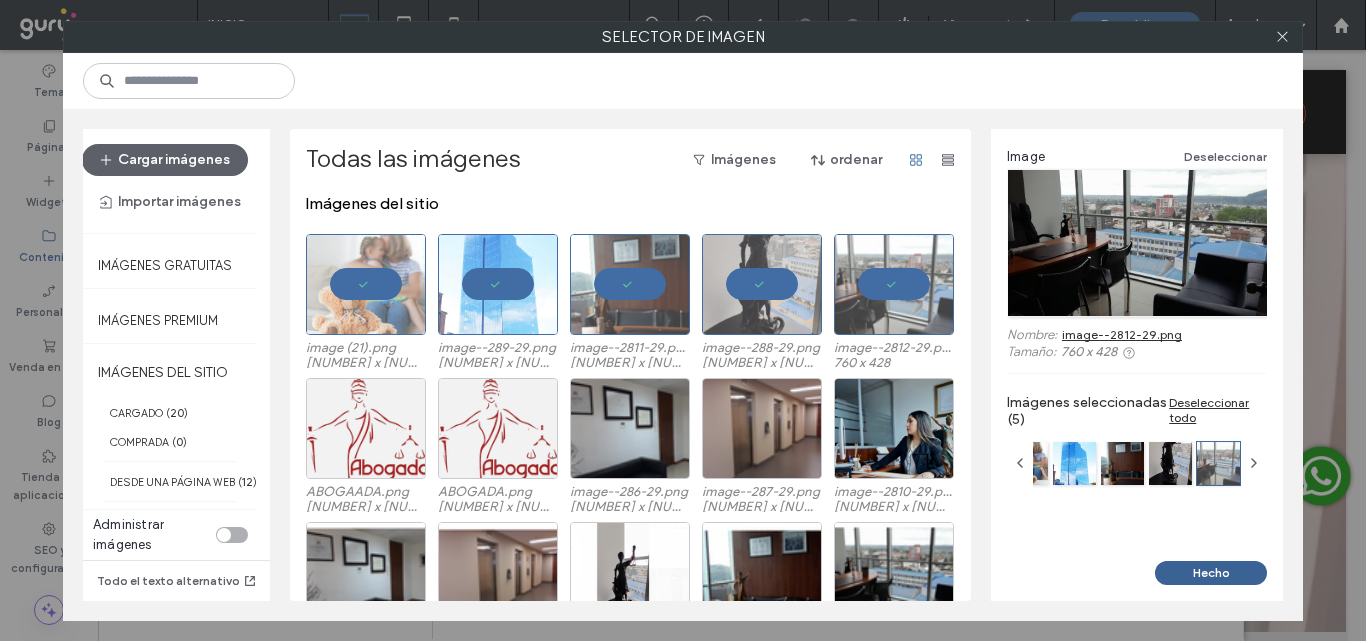 click on "Hecho" at bounding box center [1211, 573] 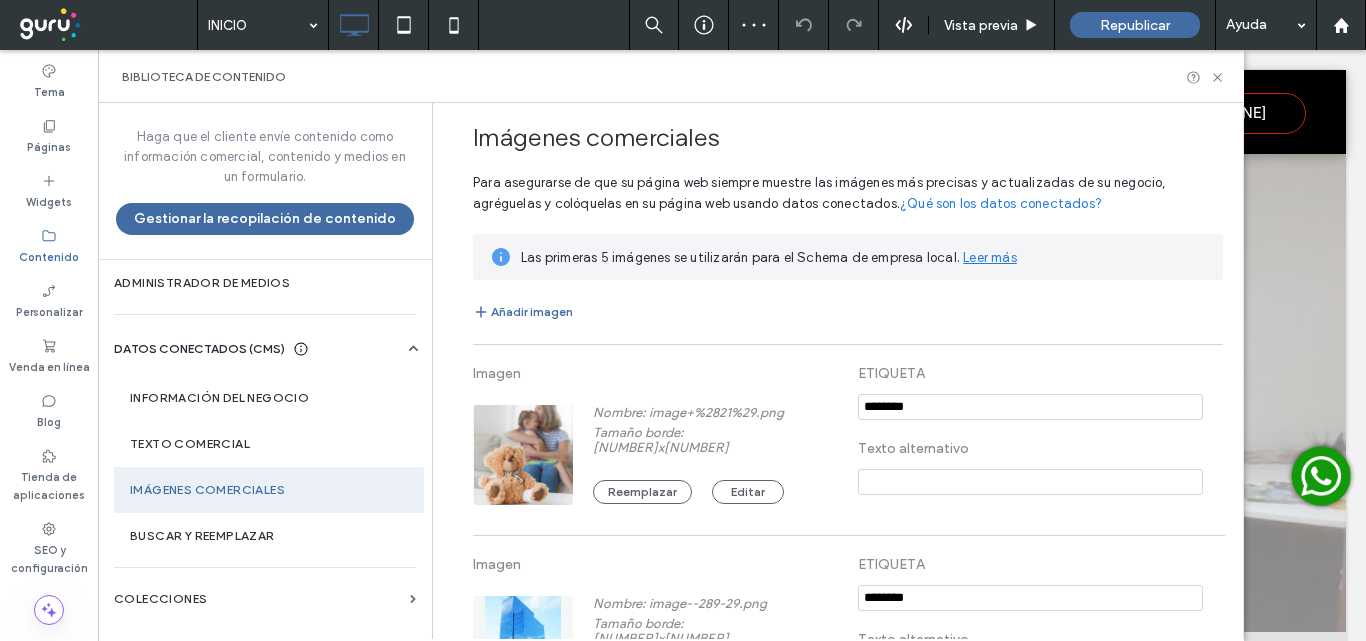 scroll, scrollTop: 100, scrollLeft: 0, axis: vertical 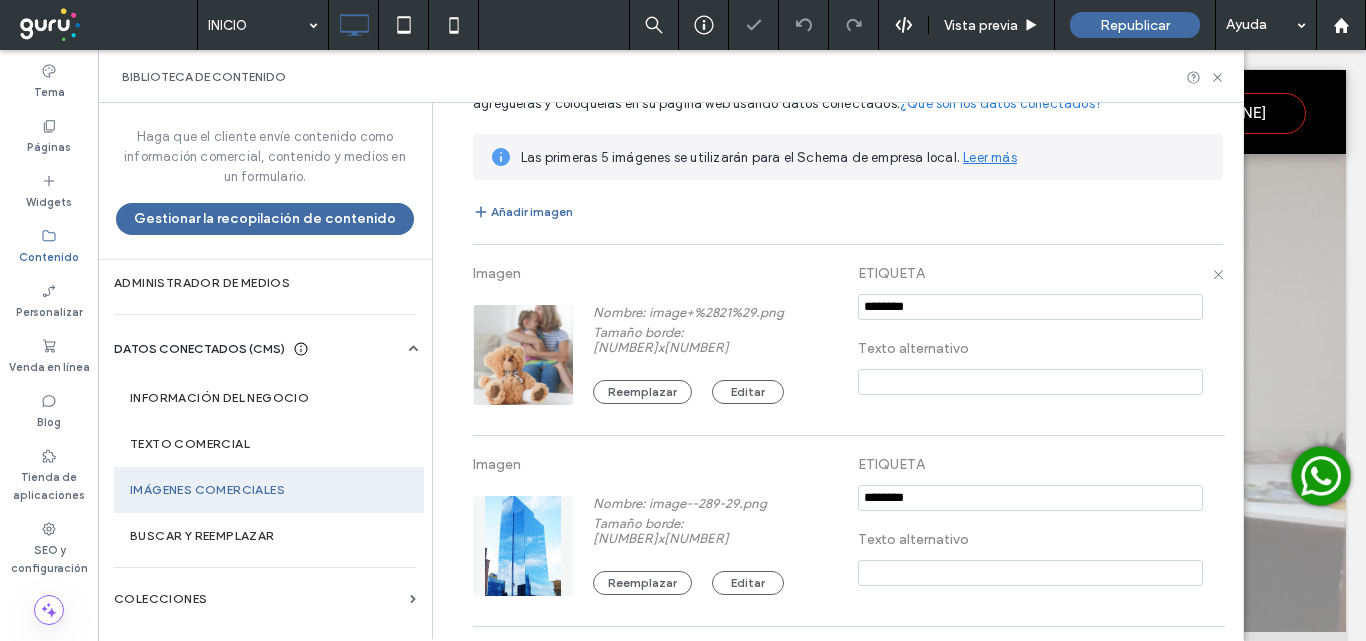 drag, startPoint x: 951, startPoint y: 306, endPoint x: 809, endPoint y: 305, distance: 142.00352 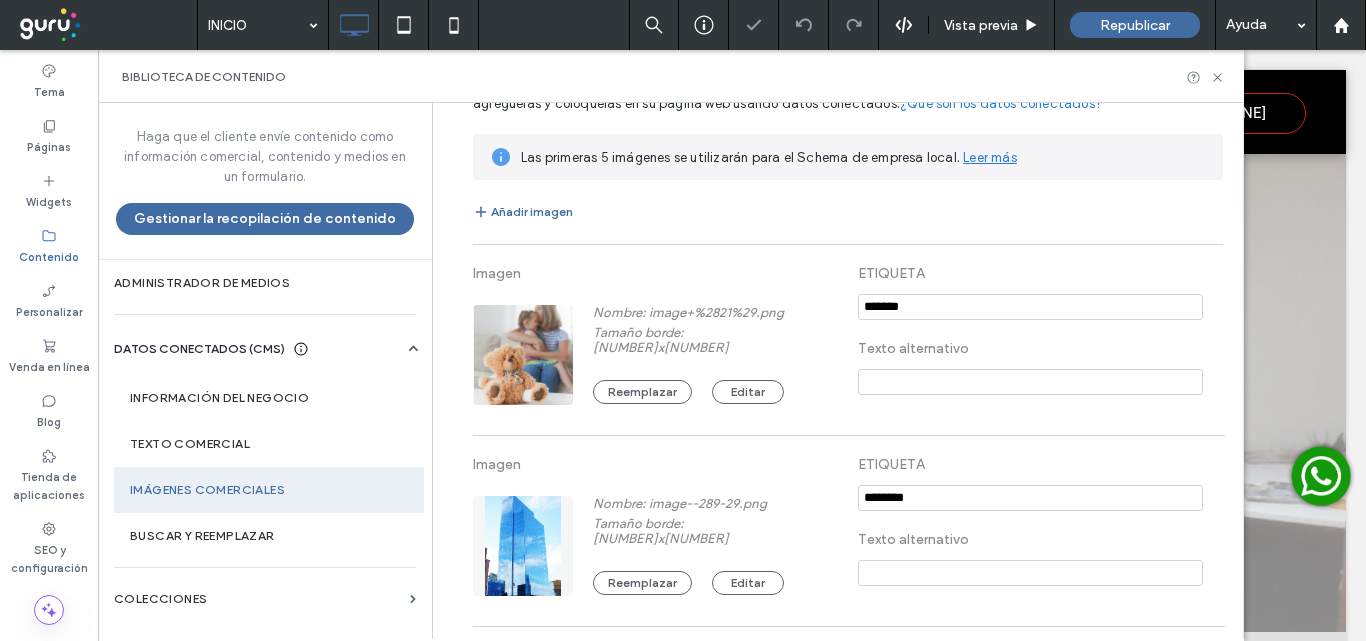 type on "*******" 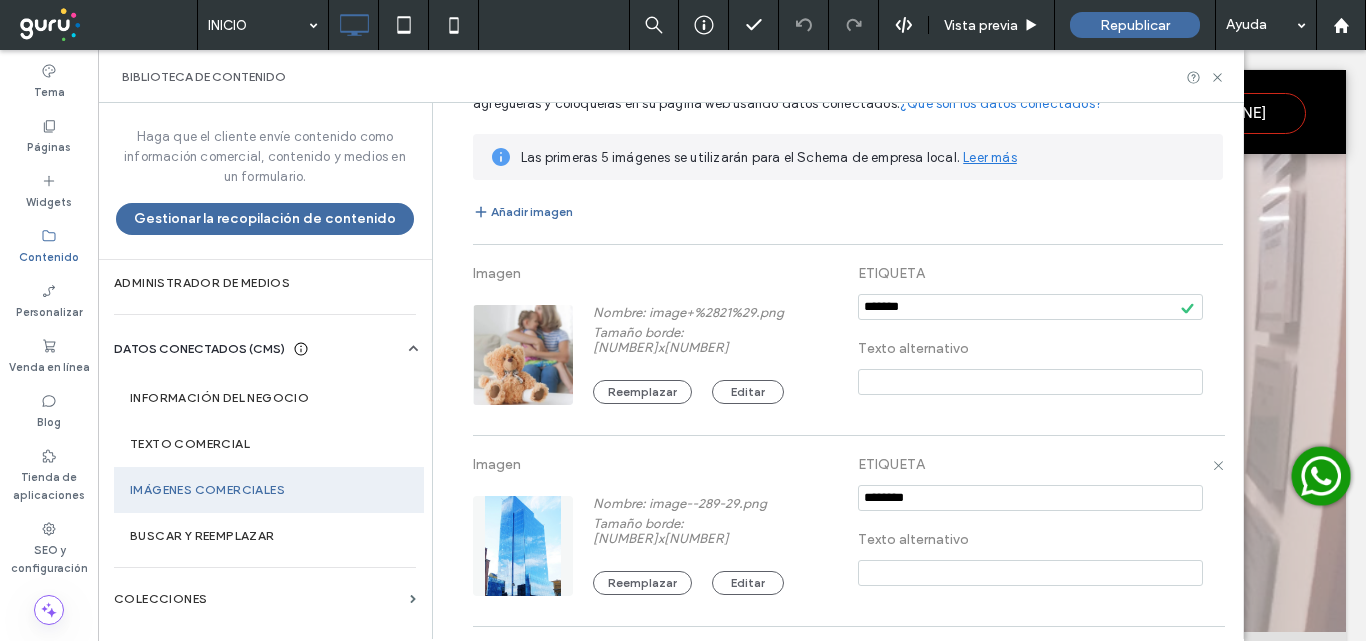 scroll, scrollTop: 200, scrollLeft: 0, axis: vertical 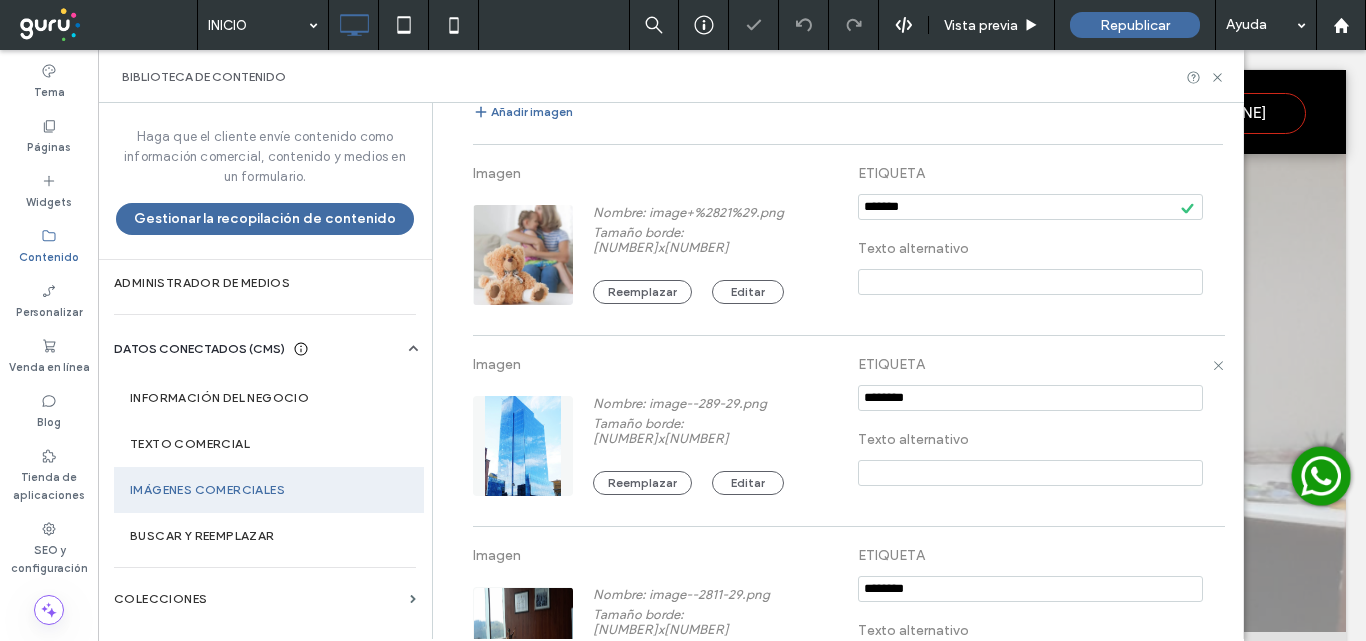 drag, startPoint x: 946, startPoint y: 389, endPoint x: 814, endPoint y: 387, distance: 132.01515 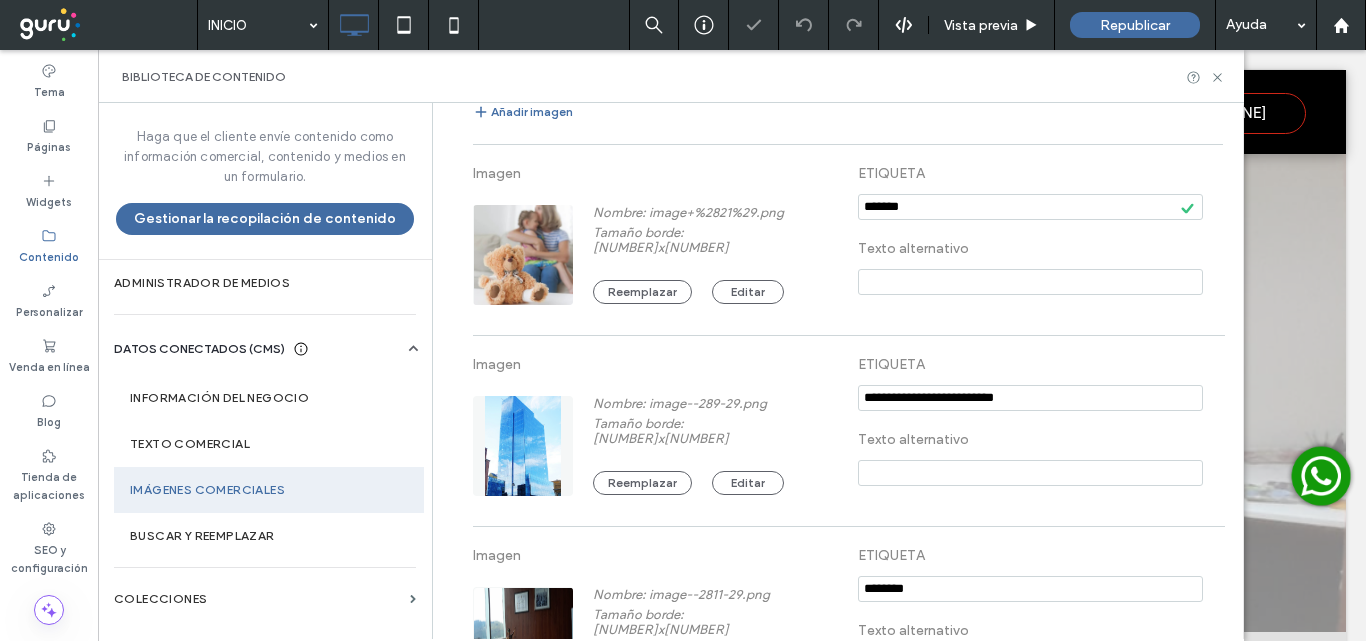 type on "**********" 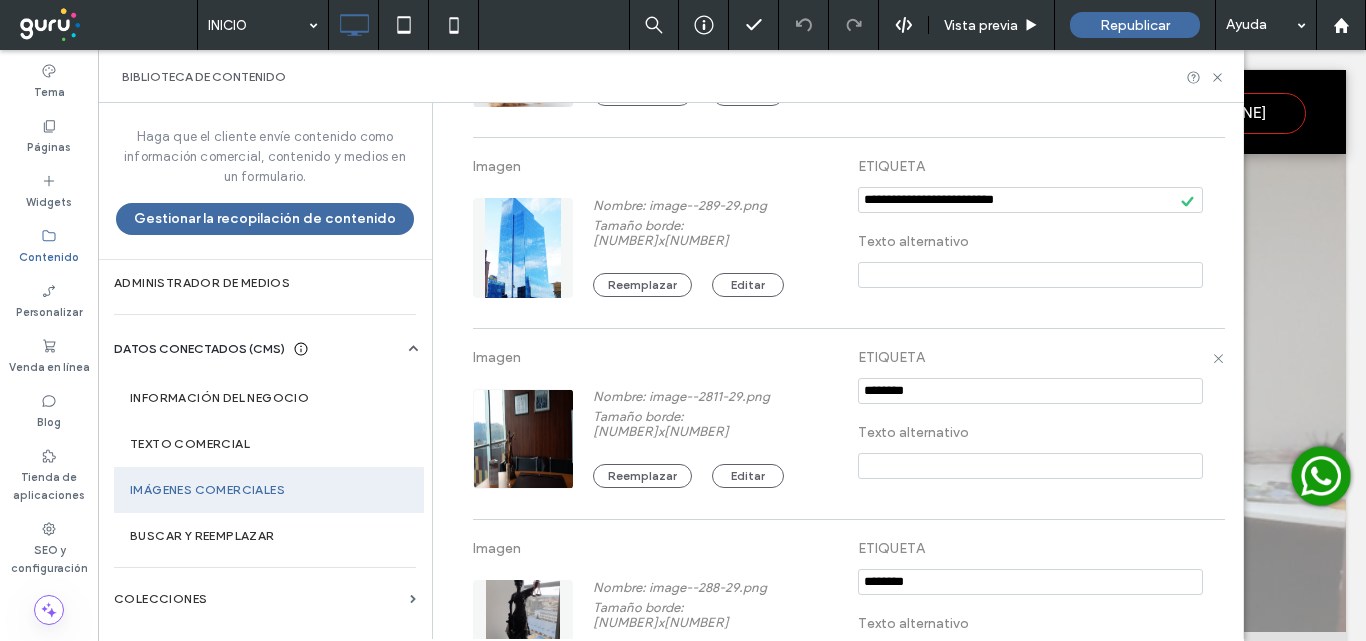scroll, scrollTop: 400, scrollLeft: 0, axis: vertical 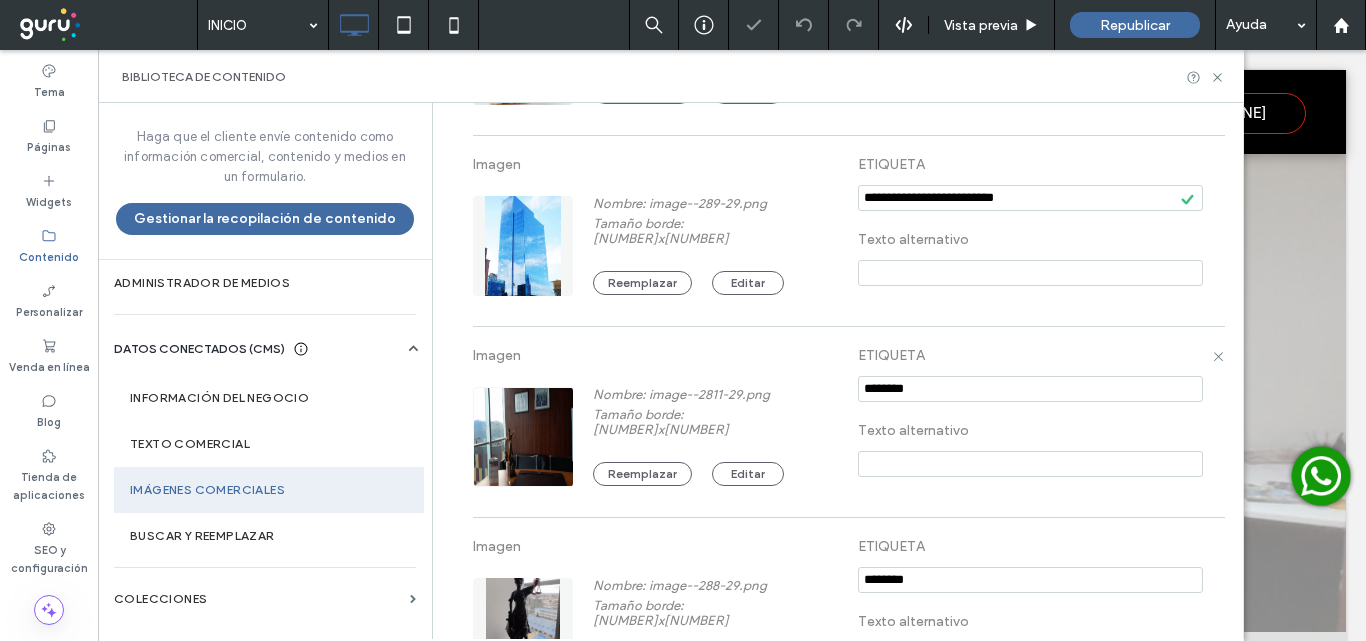 drag, startPoint x: 933, startPoint y: 386, endPoint x: 803, endPoint y: 388, distance: 130.01538 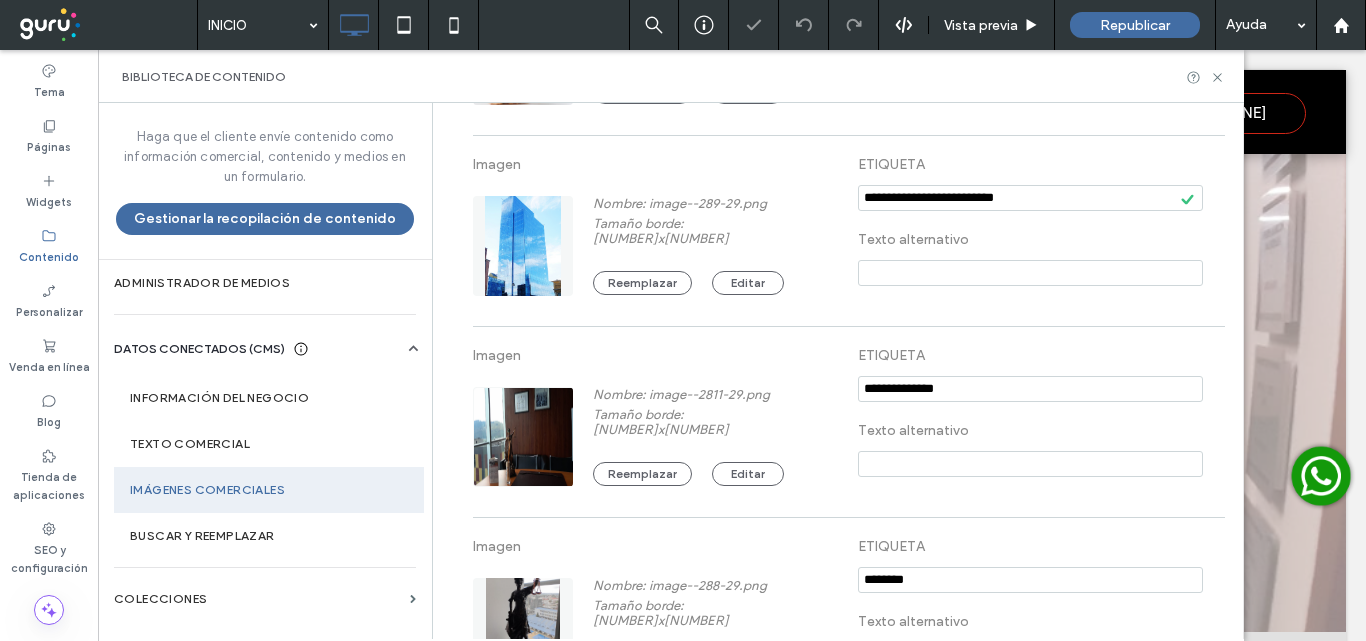 type on "**********" 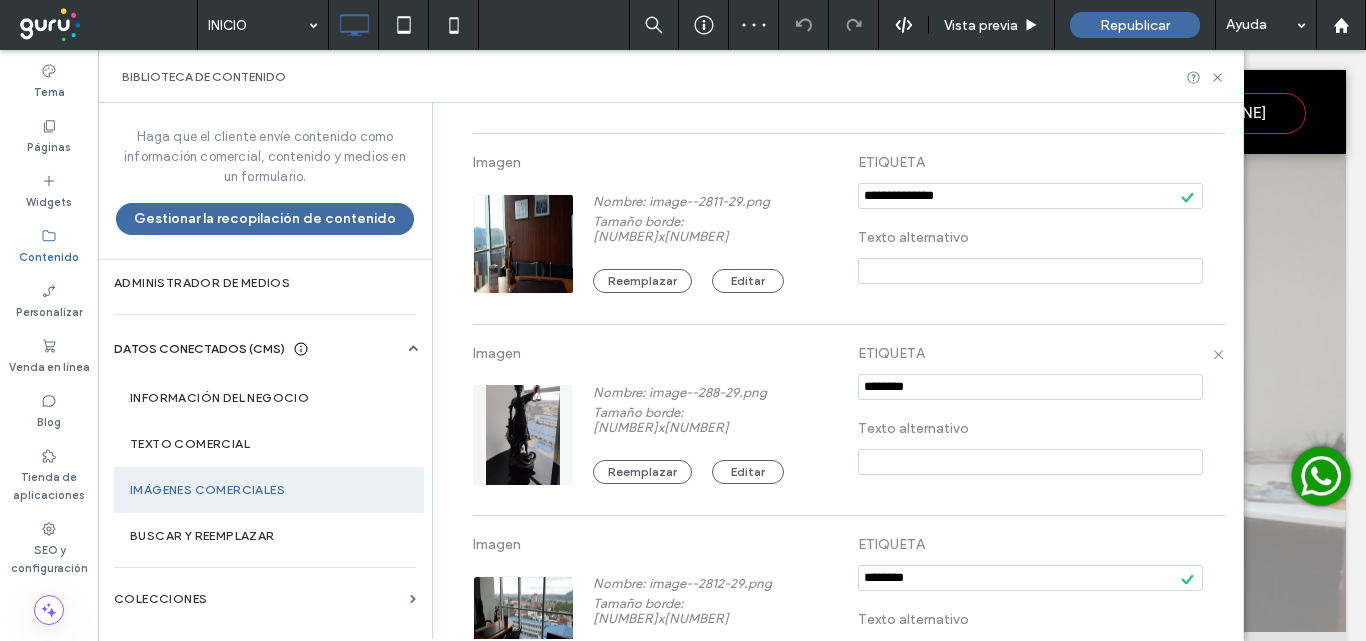 scroll, scrollTop: 600, scrollLeft: 0, axis: vertical 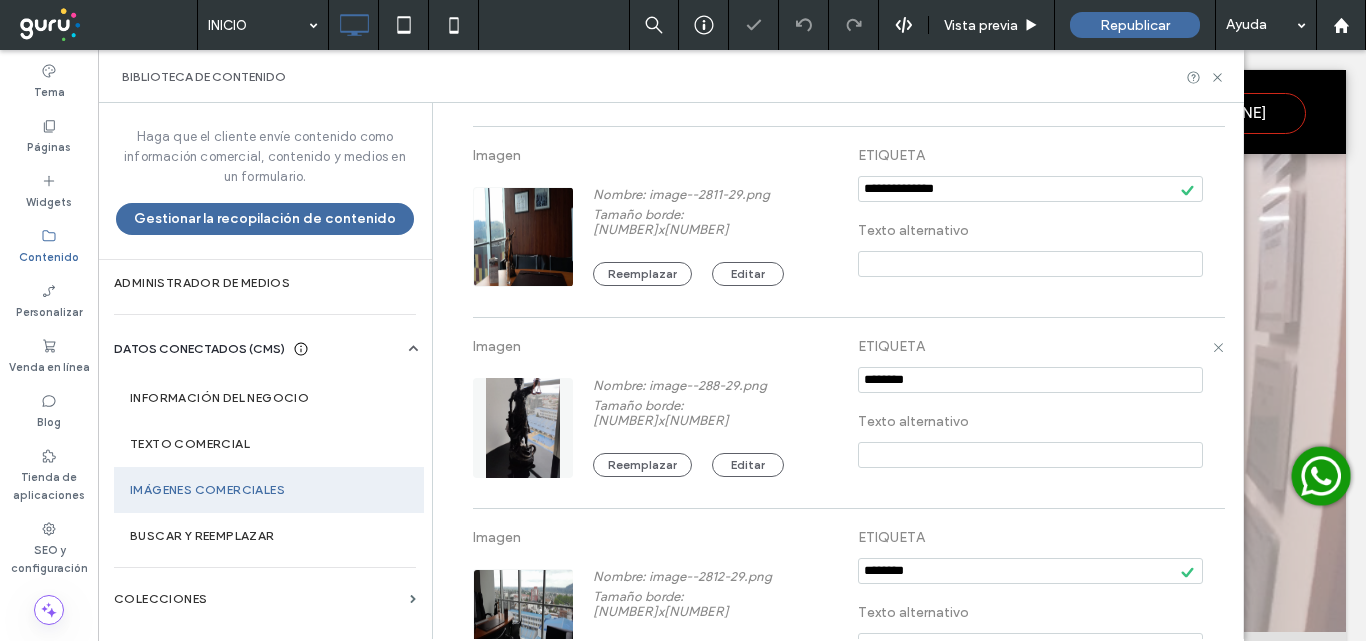 drag, startPoint x: 927, startPoint y: 387, endPoint x: 790, endPoint y: 383, distance: 137.05838 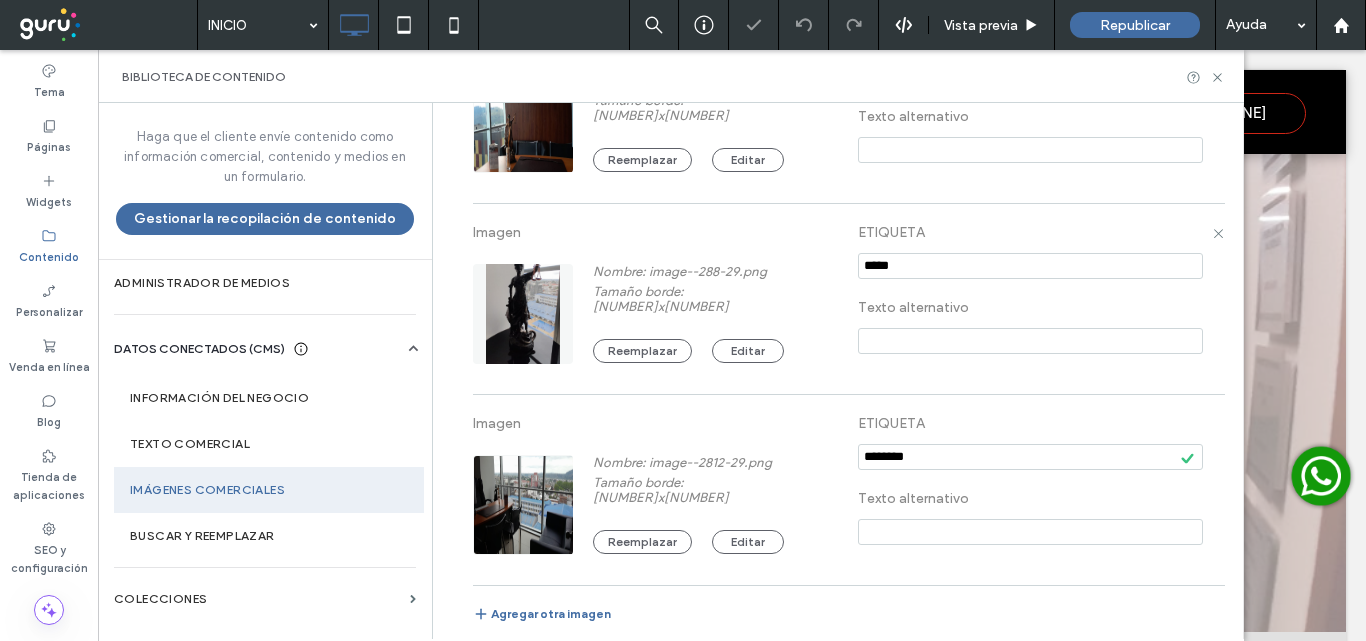scroll, scrollTop: 715, scrollLeft: 0, axis: vertical 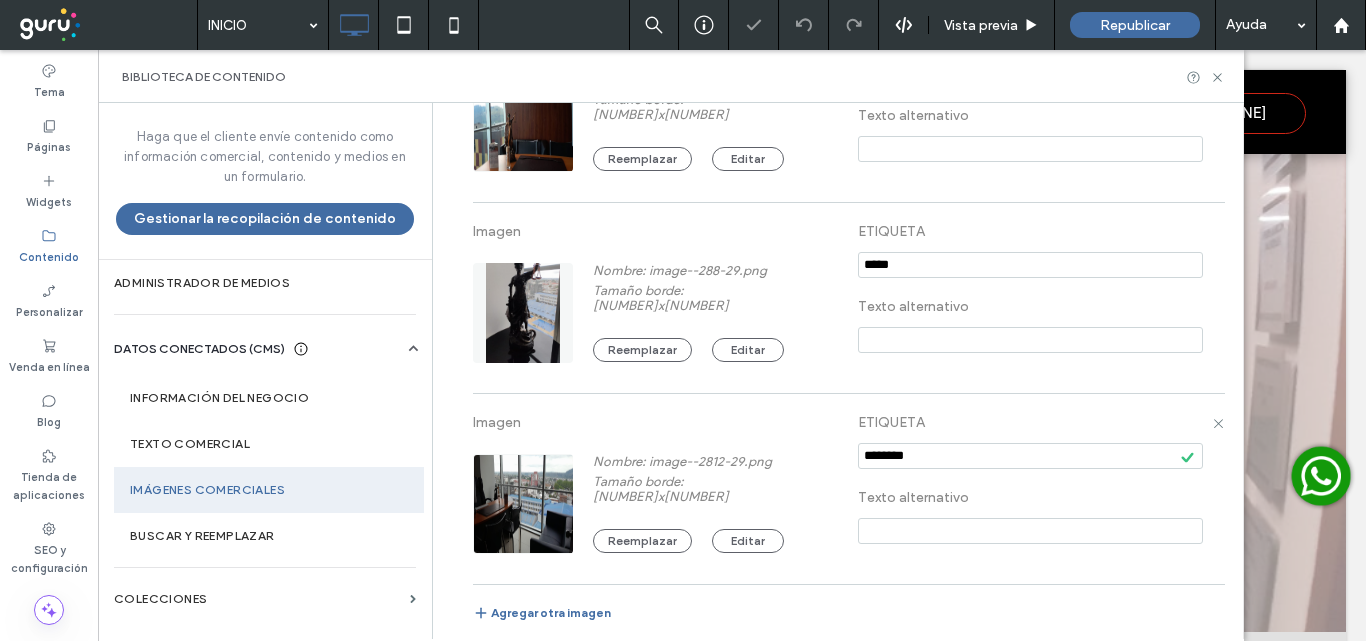 type on "*****" 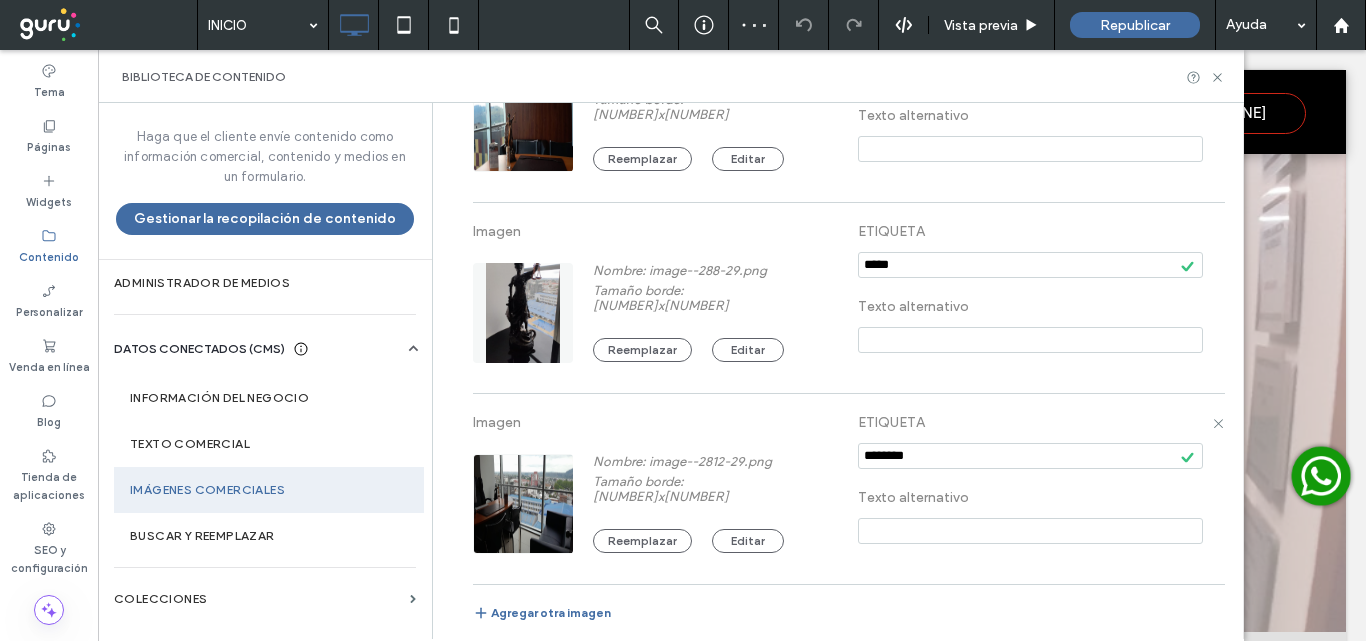 drag, startPoint x: 947, startPoint y: 454, endPoint x: 766, endPoint y: 451, distance: 181.02486 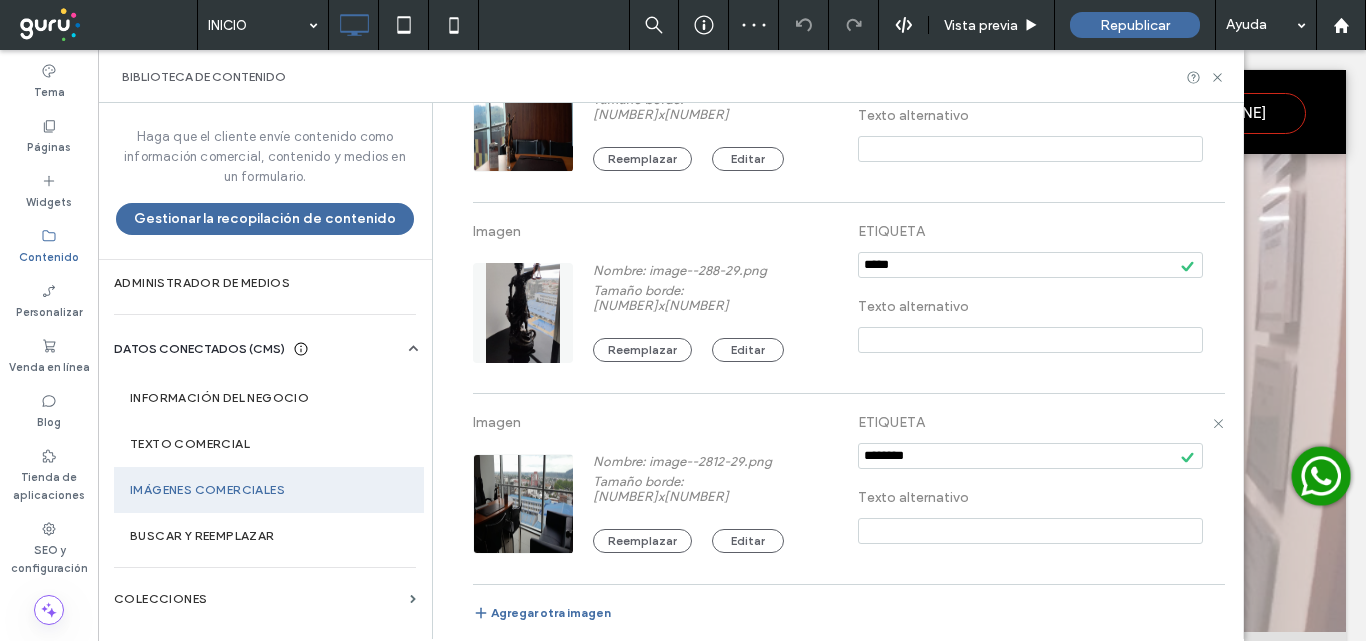 click on "Imagen Nombre: image--2812-29.png Tamaño borde: [NUMBER]x[NUMBER] Reemplazar Editar ETIQUETA Texto alternativo" at bounding box center [848, 489] 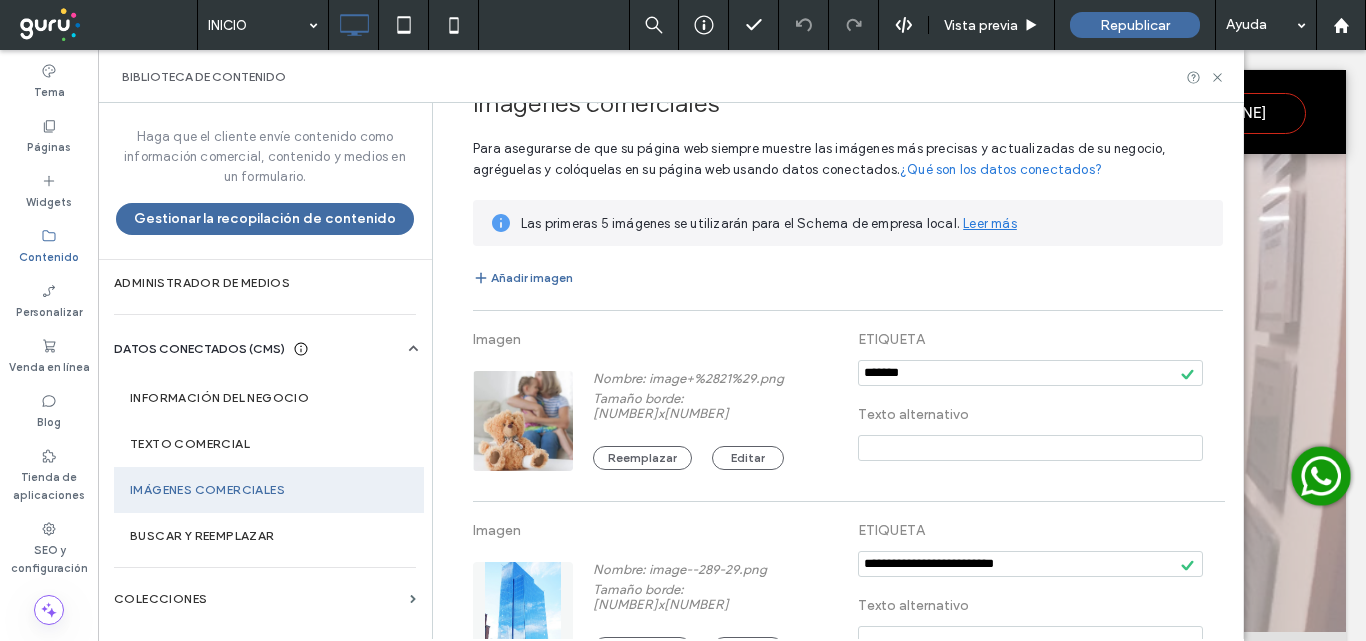 scroll, scrollTop: 0, scrollLeft: 0, axis: both 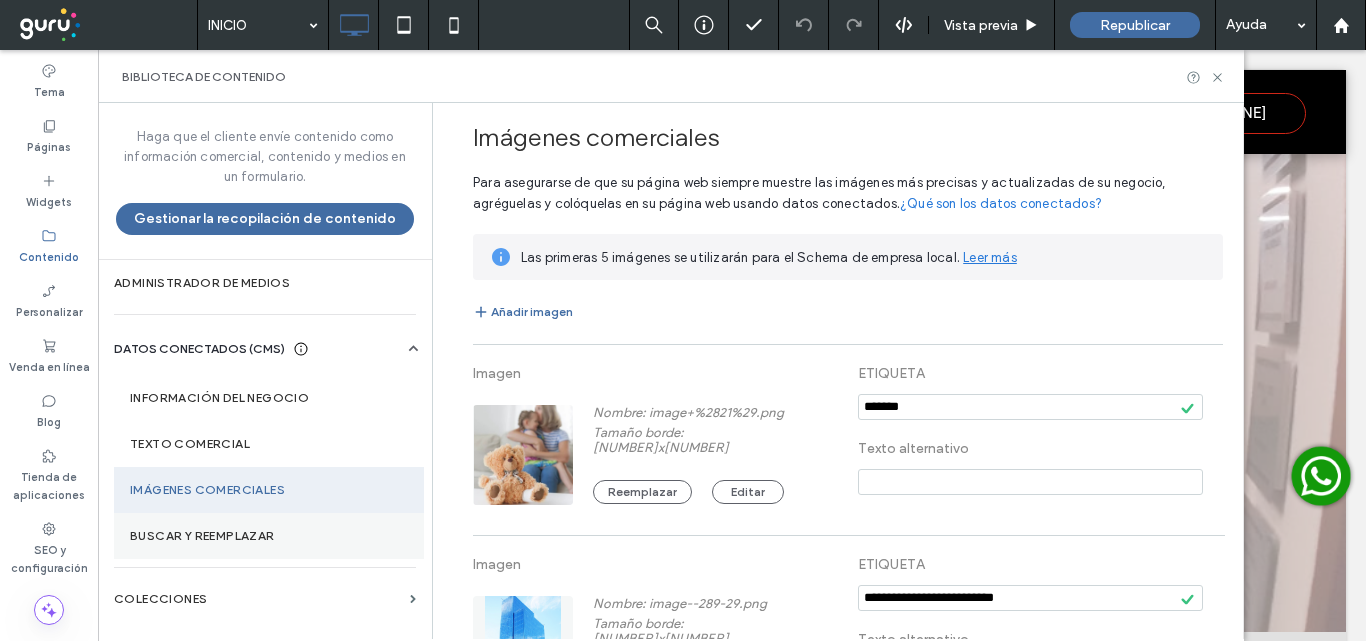 type on "********" 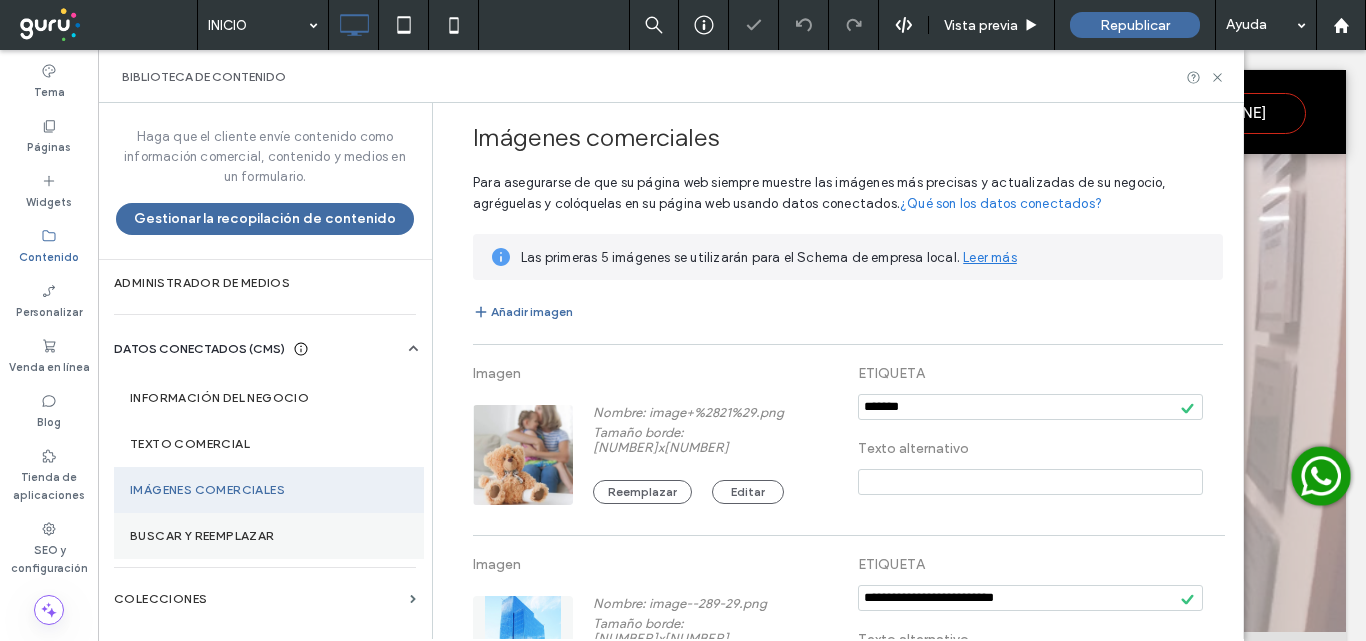 click on "Buscar y reemplazar" at bounding box center (269, 536) 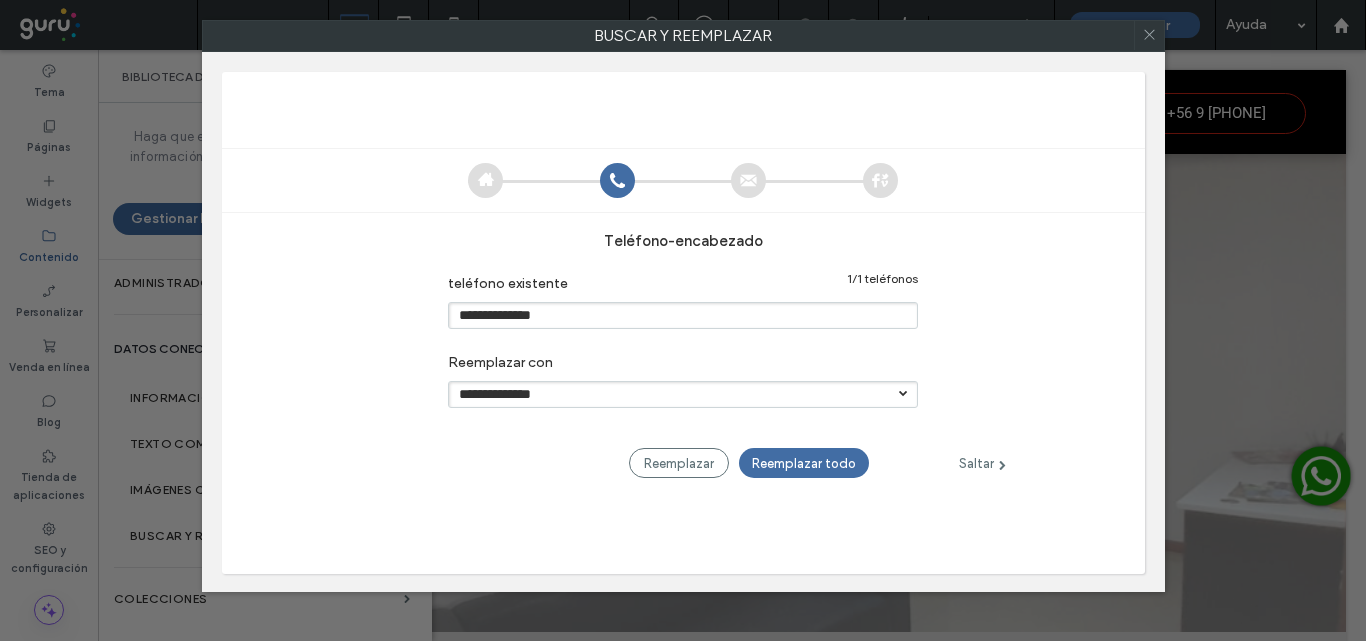 click on "Saltar" at bounding box center [983, 463] 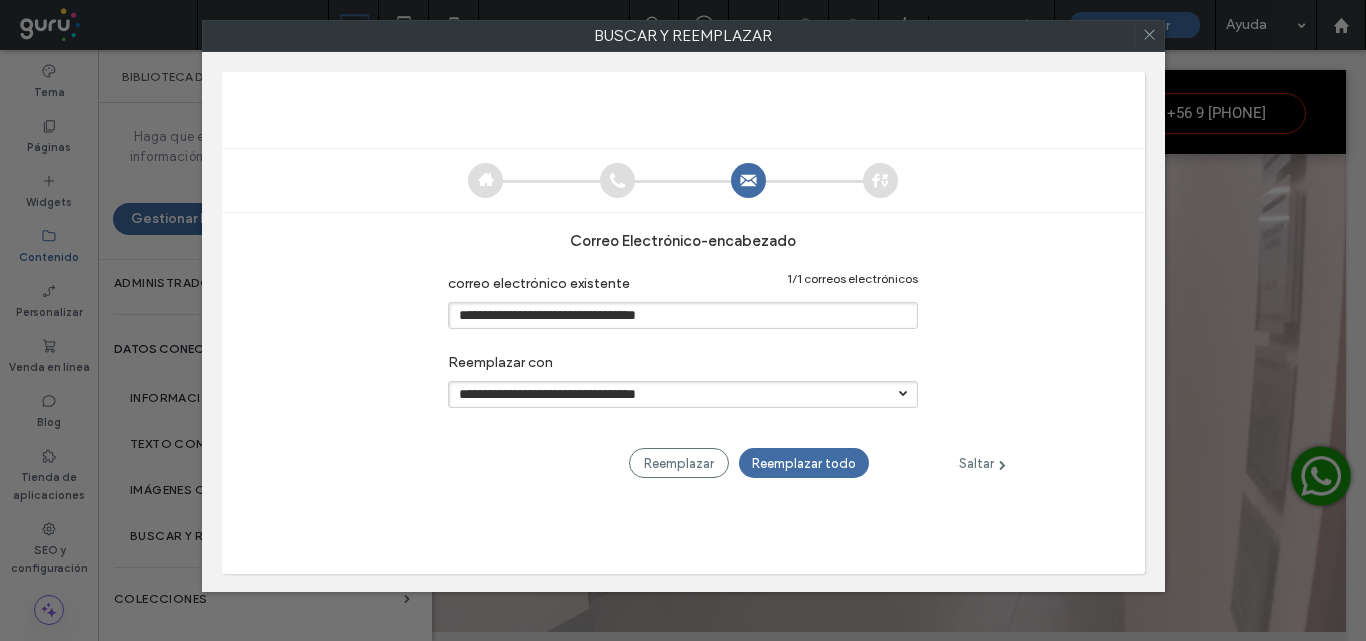 click on "Saltar" at bounding box center (983, 463) 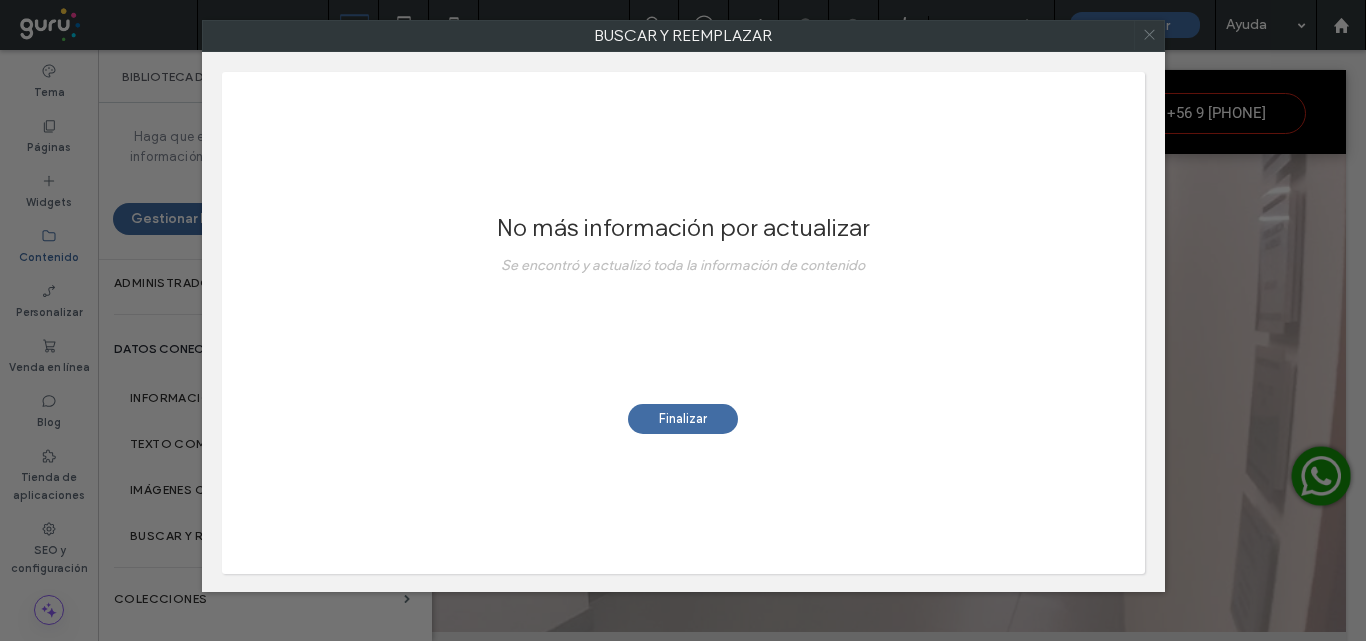 click 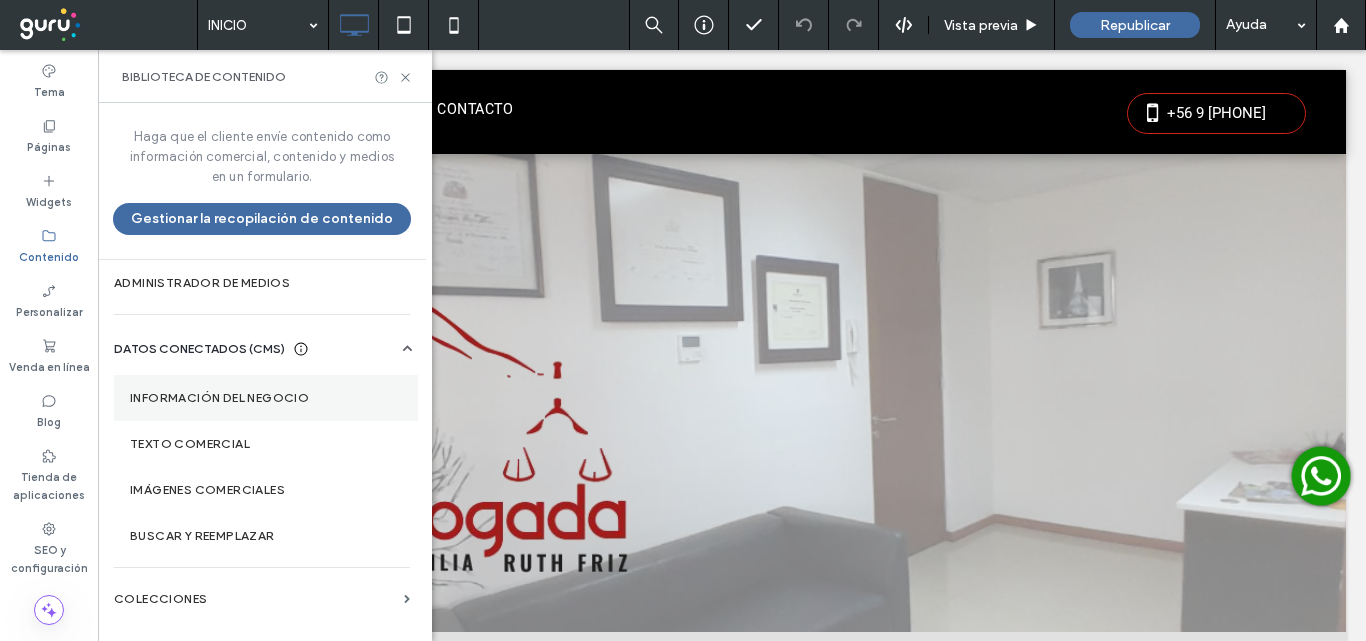 click on "Información del negocio" at bounding box center (266, 398) 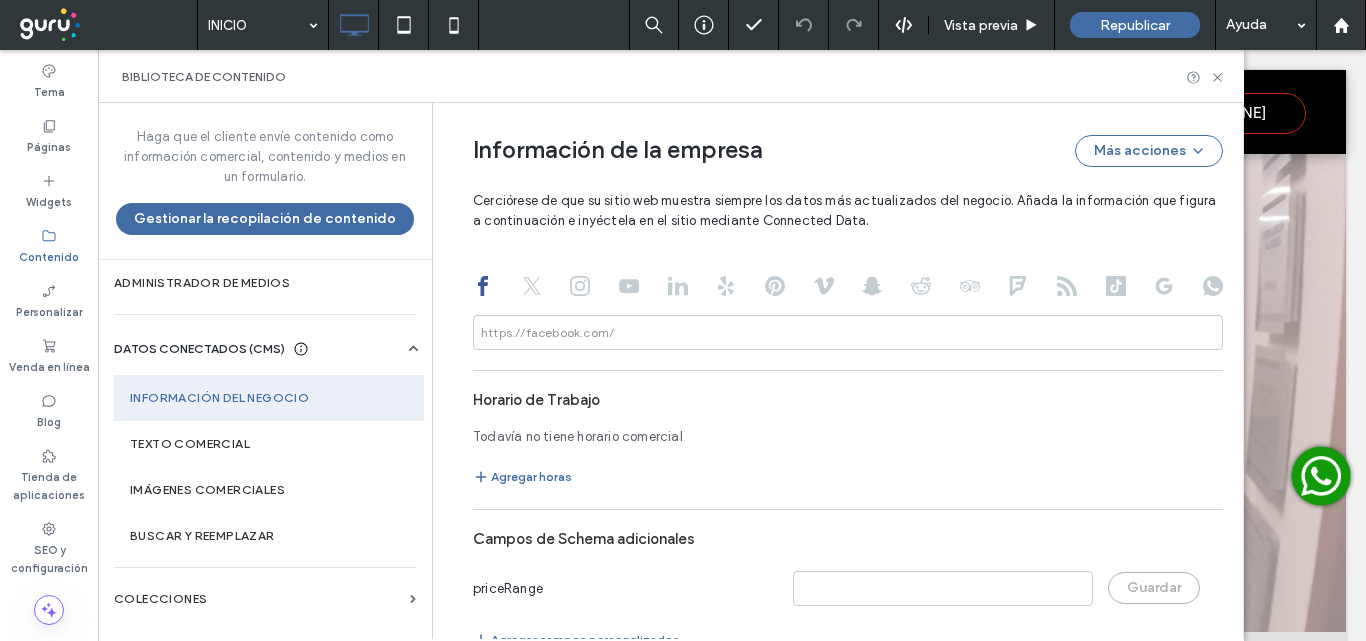 scroll, scrollTop: 1073, scrollLeft: 0, axis: vertical 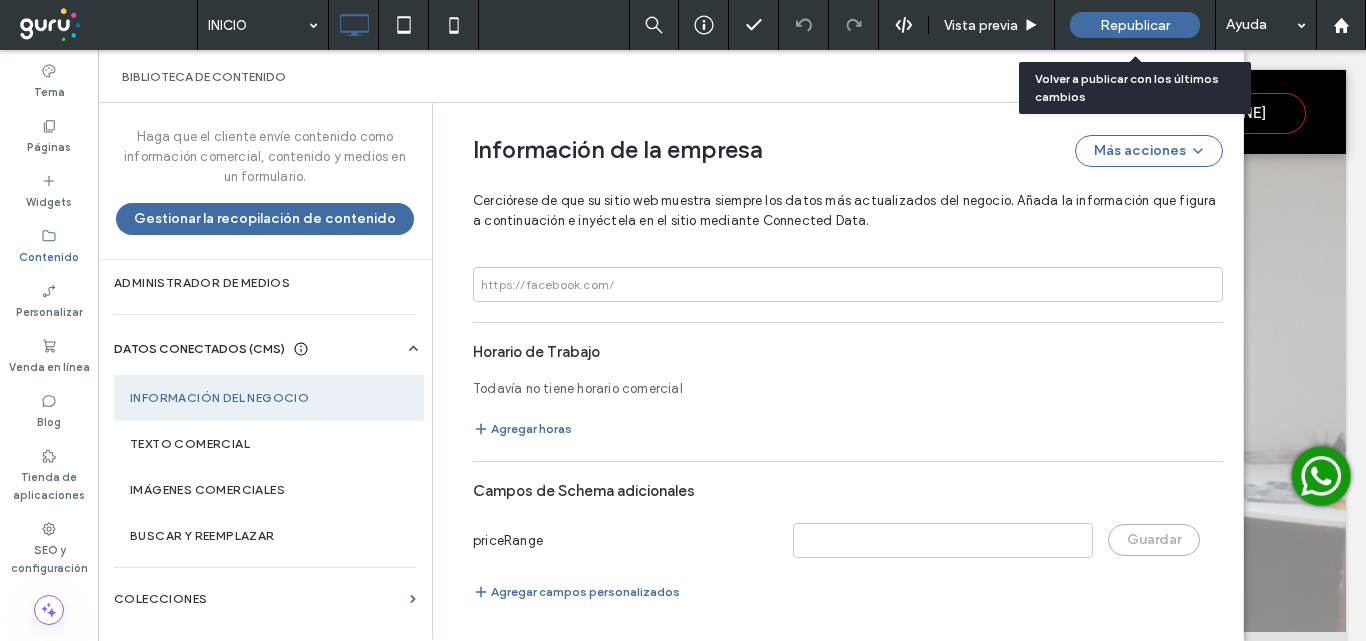 click on "Republicar" at bounding box center (1135, 25) 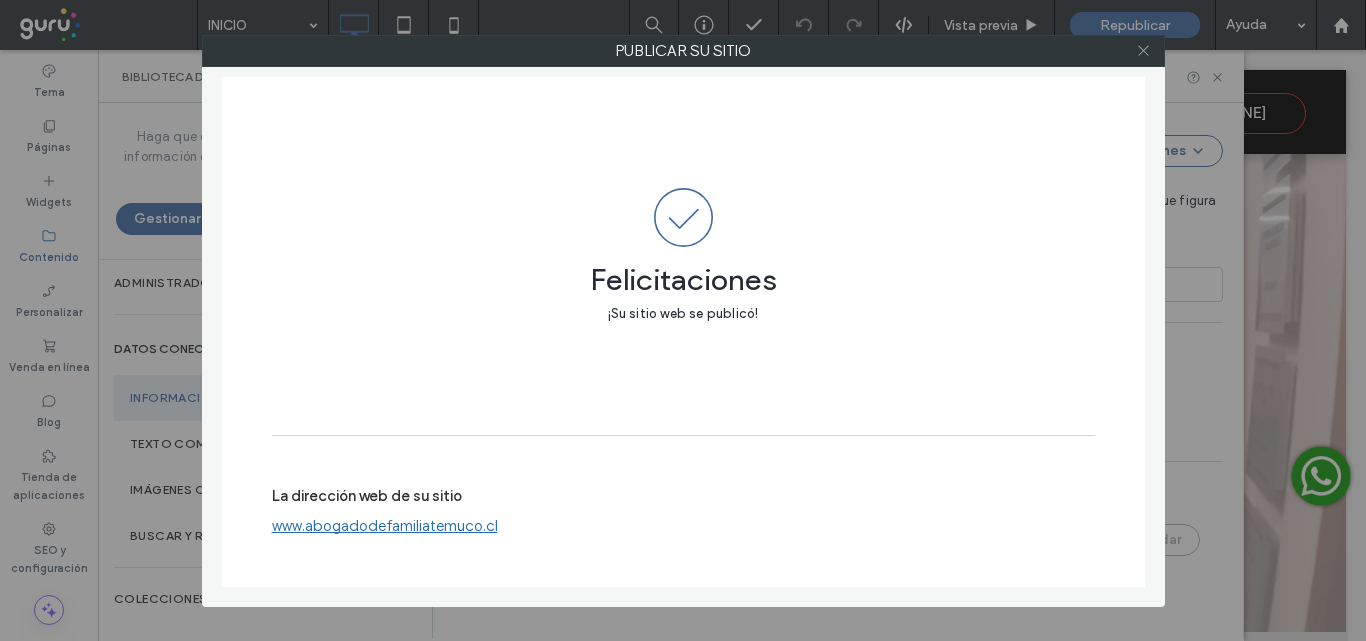 click 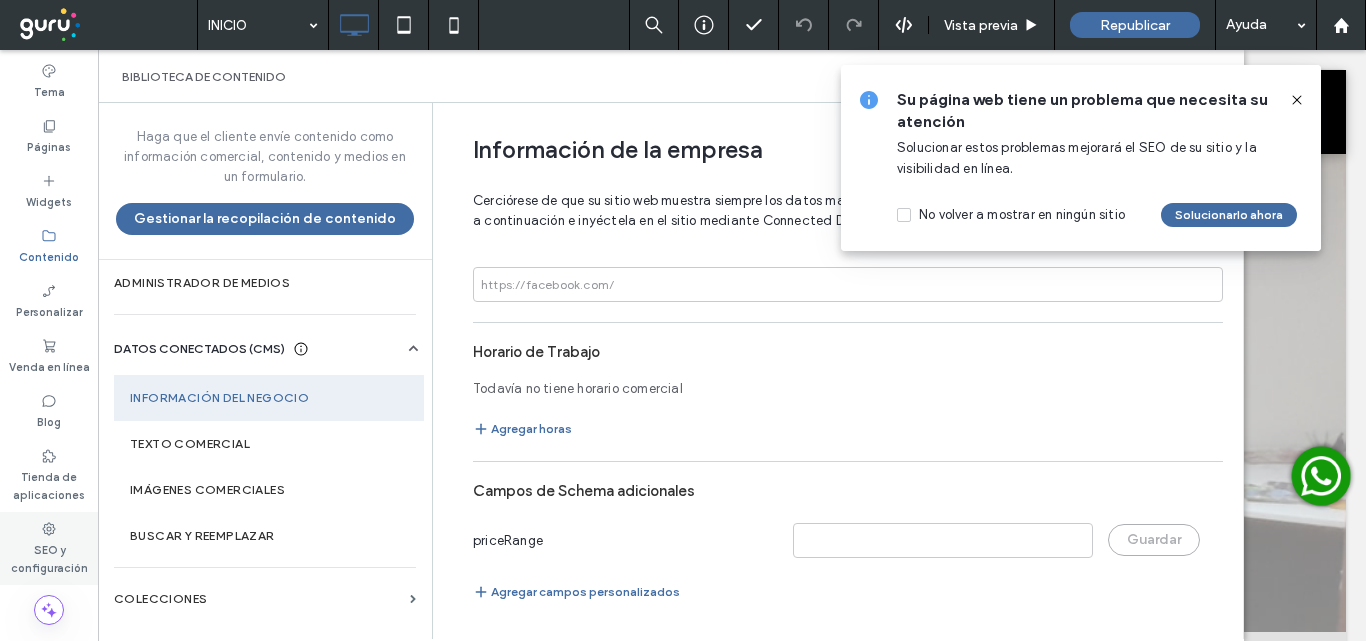 click on "SEO y configuración" at bounding box center (49, 557) 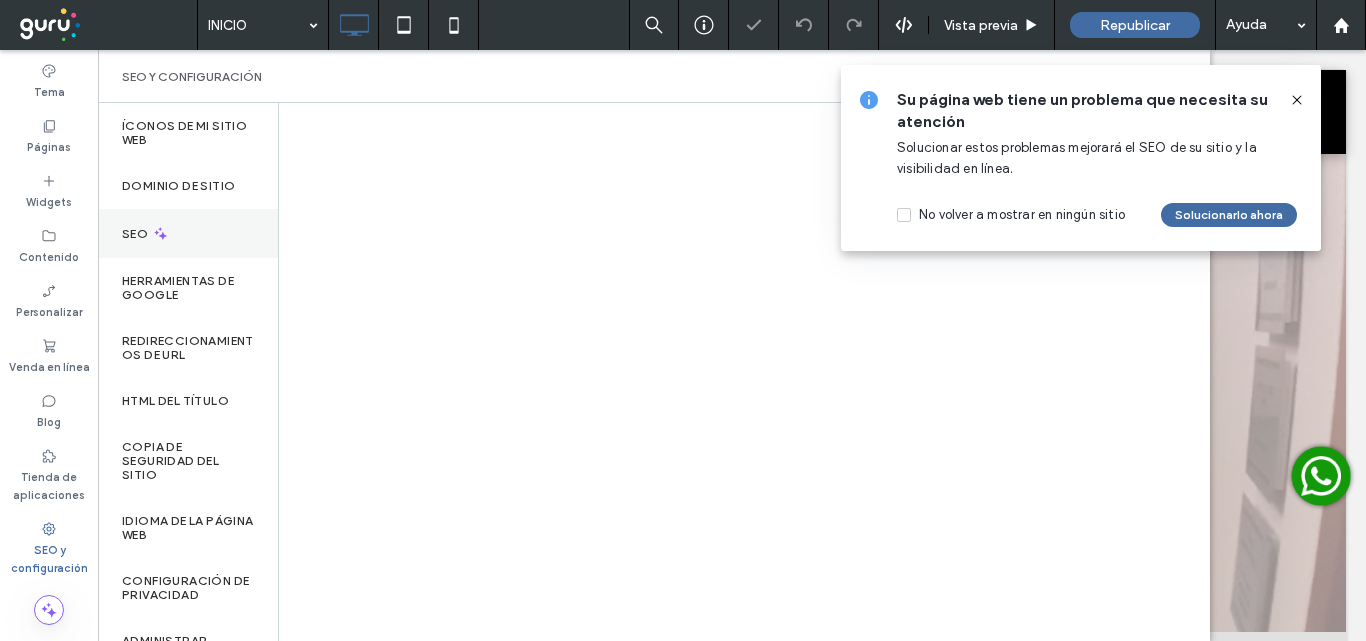 click on "SEO" at bounding box center [137, 234] 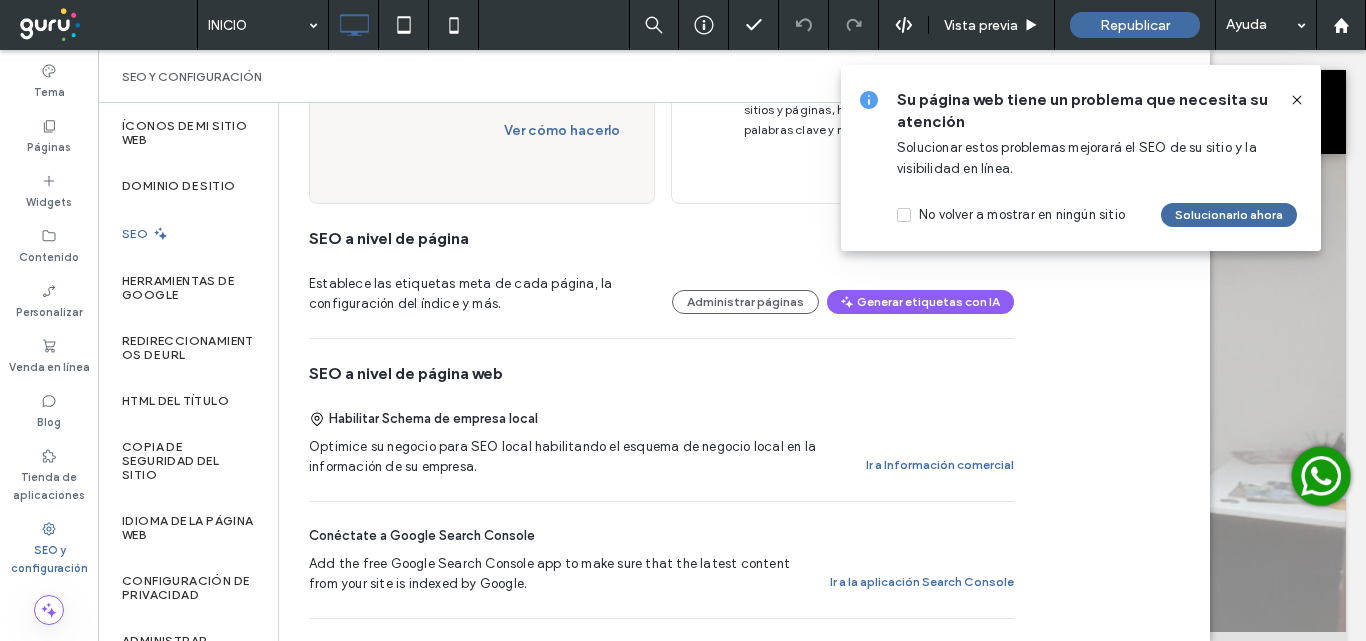 scroll, scrollTop: 300, scrollLeft: 0, axis: vertical 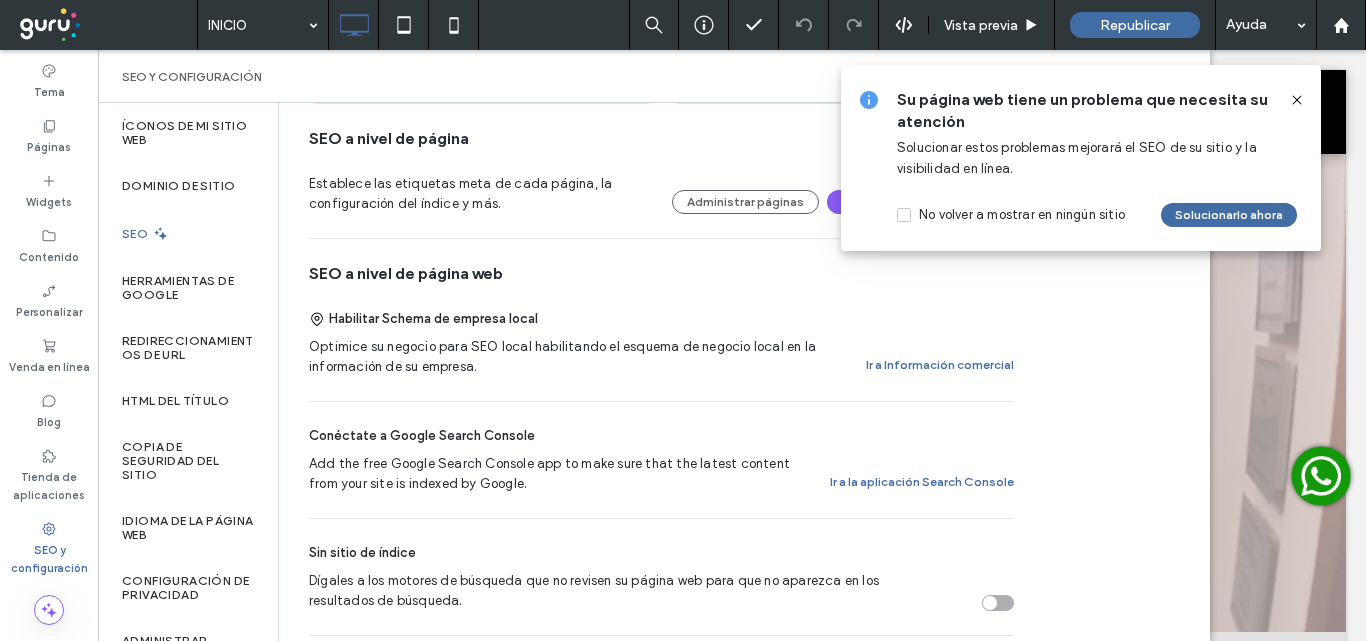 click 